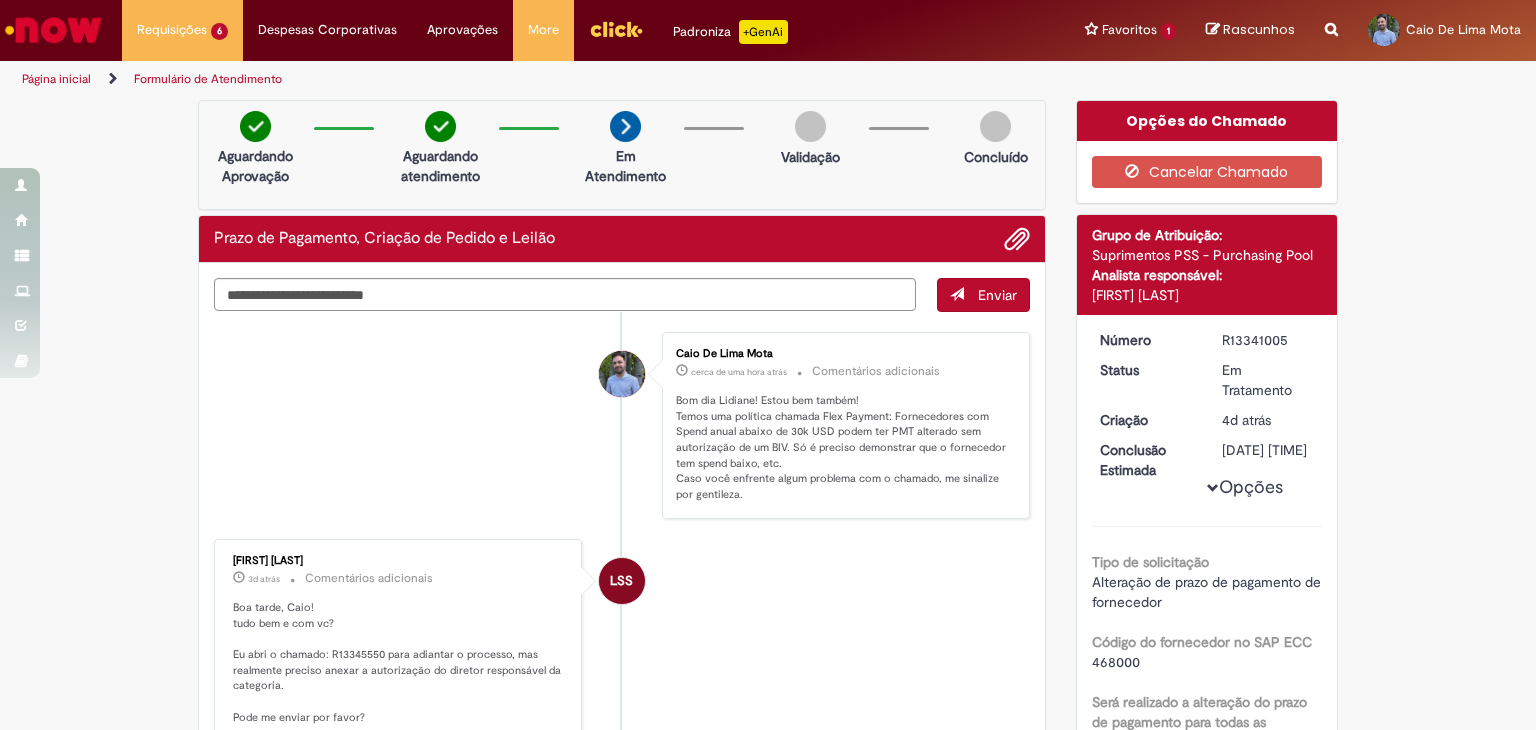 scroll, scrollTop: 0, scrollLeft: 0, axis: both 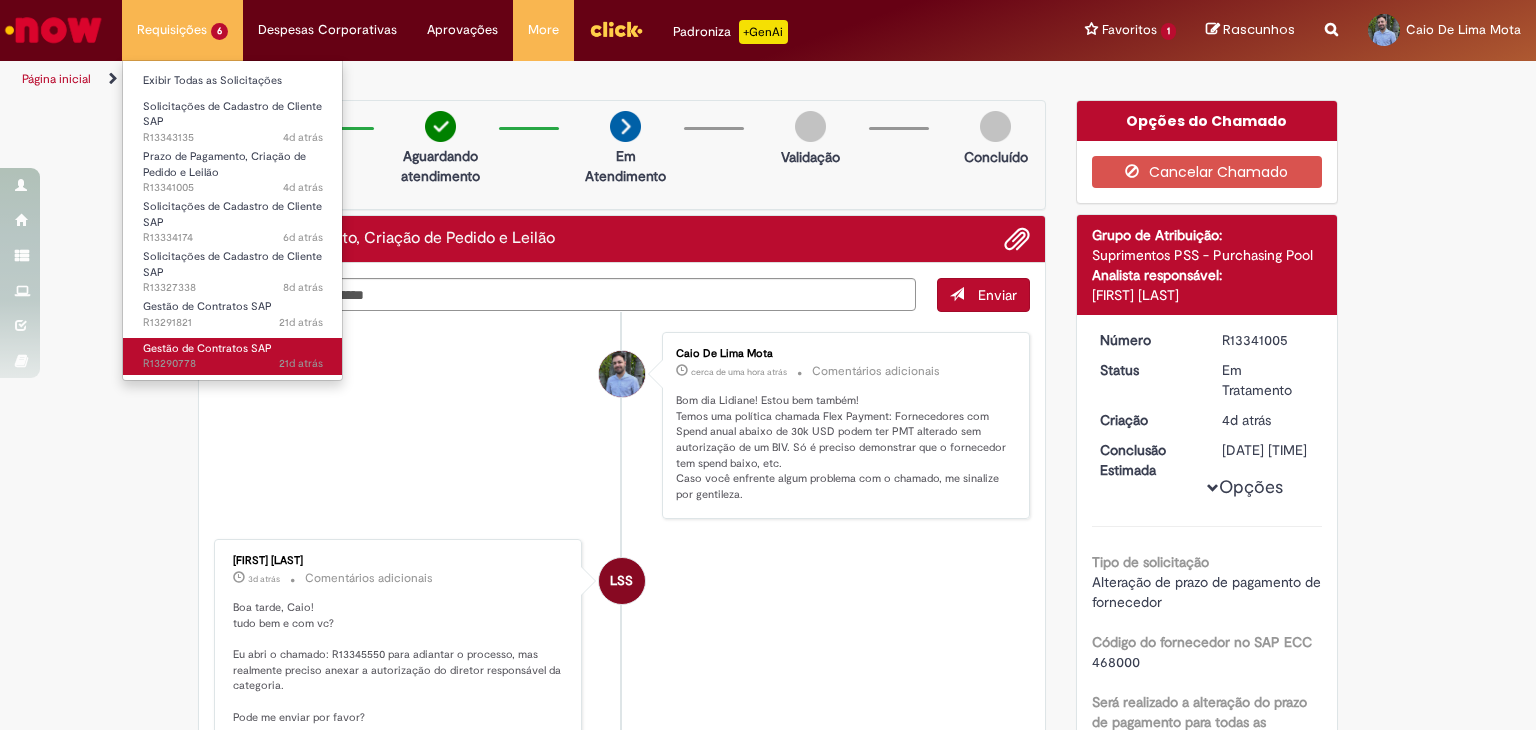 click on "Gestão de Contratos SAP" at bounding box center (207, 348) 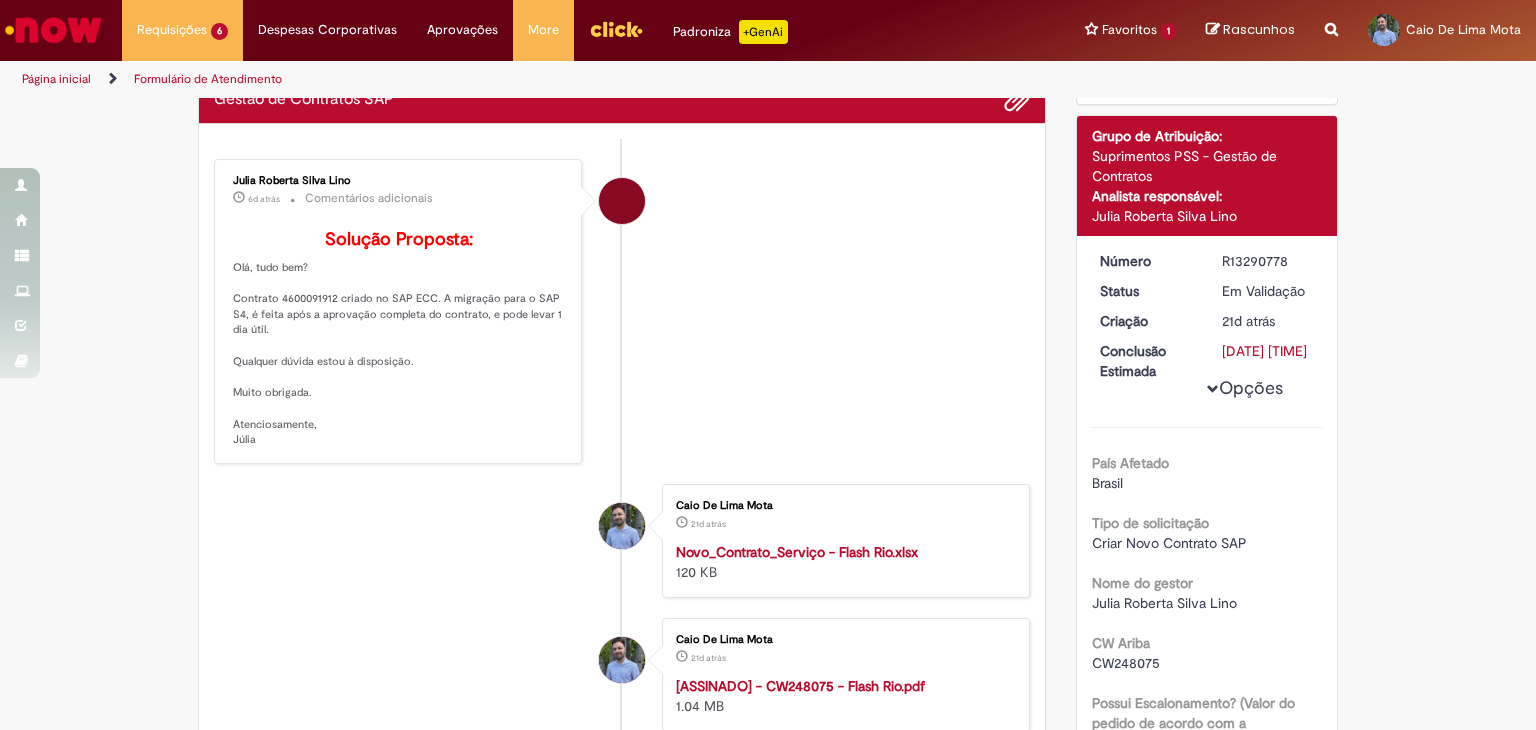 scroll, scrollTop: 115, scrollLeft: 0, axis: vertical 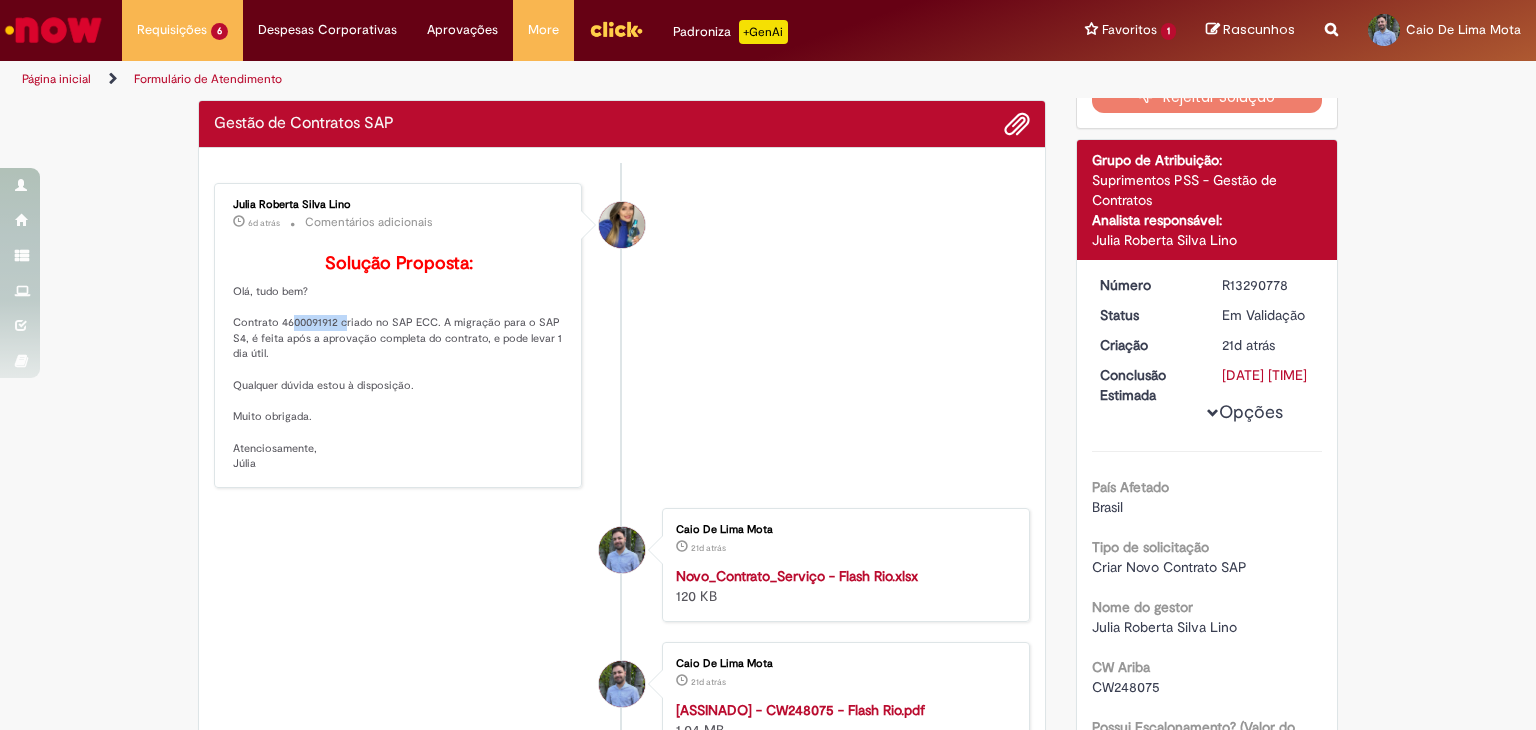 drag, startPoint x: 272, startPoint y: 349, endPoint x: 327, endPoint y: 357, distance: 55.578773 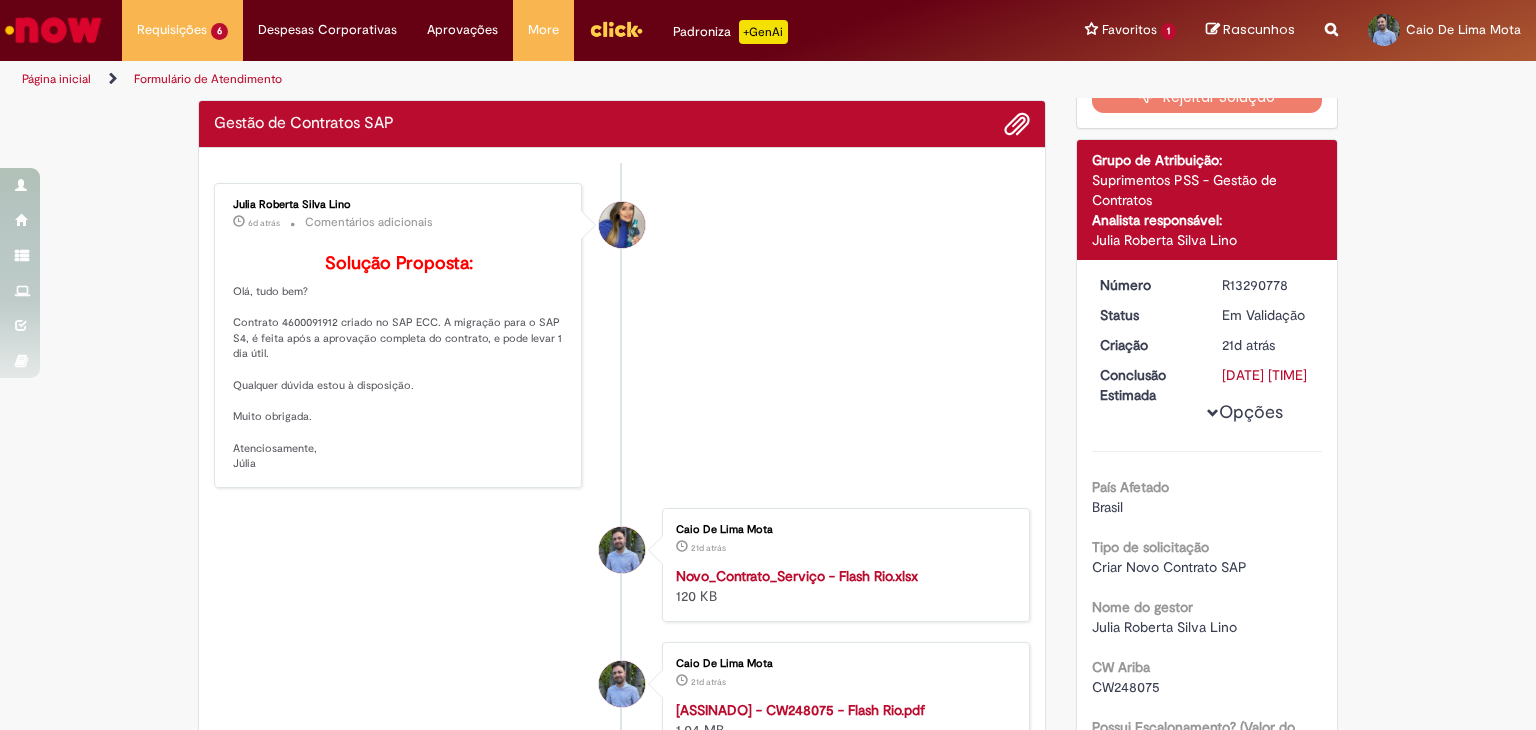 drag, startPoint x: 427, startPoint y: 383, endPoint x: 338, endPoint y: 367, distance: 90.426765 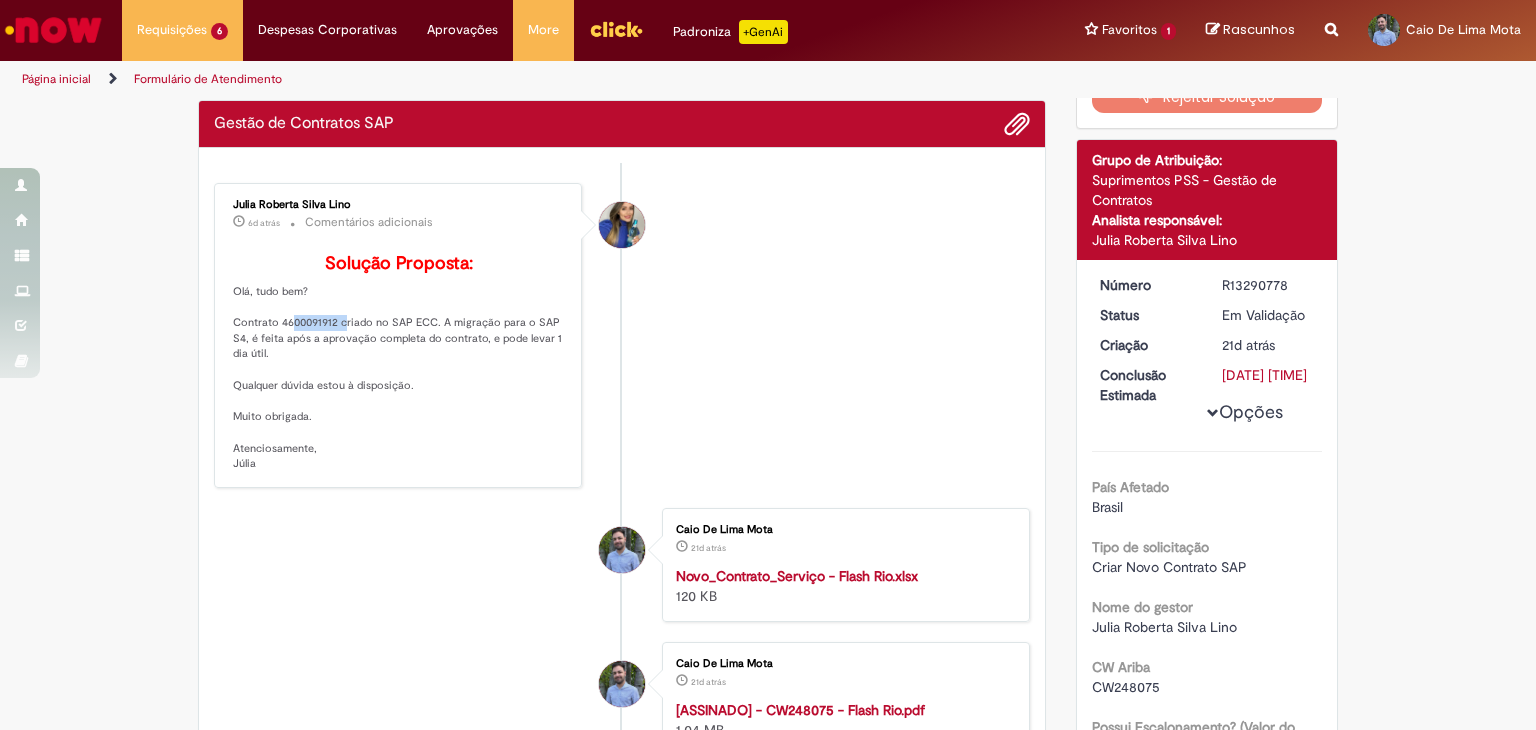 drag, startPoint x: 272, startPoint y: 345, endPoint x: 327, endPoint y: 351, distance: 55.326305 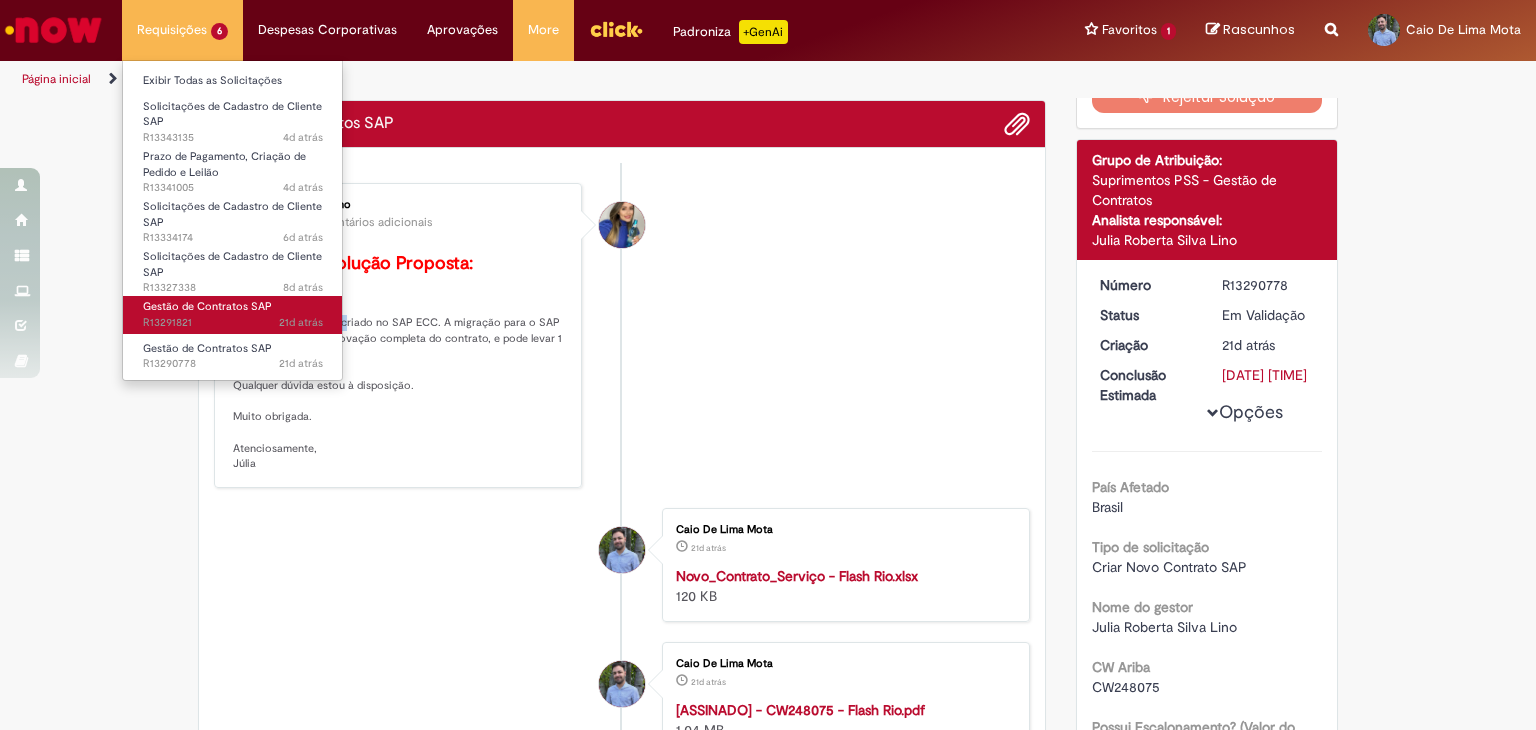 click on "Gestão de Contratos SAP" at bounding box center [207, 306] 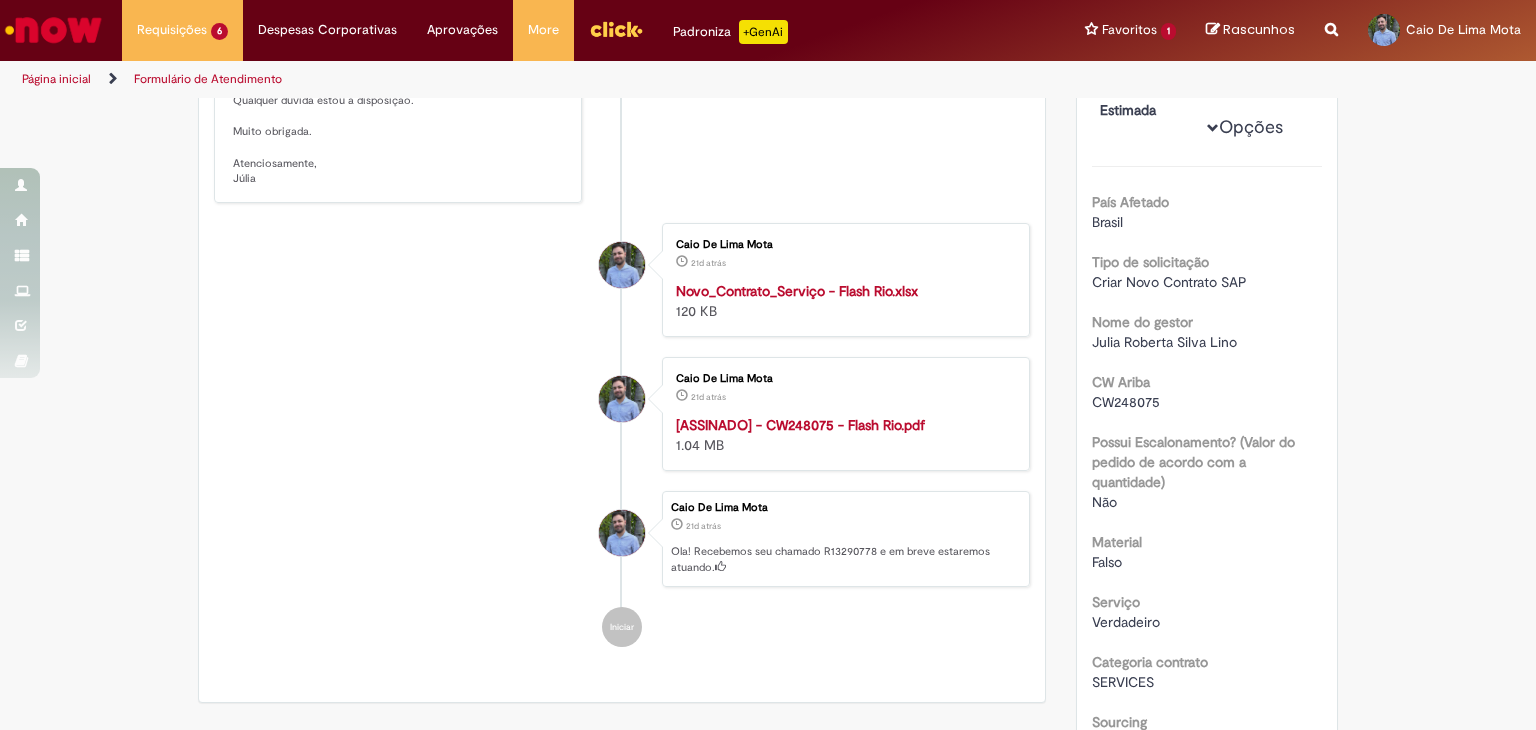 scroll, scrollTop: 264, scrollLeft: 0, axis: vertical 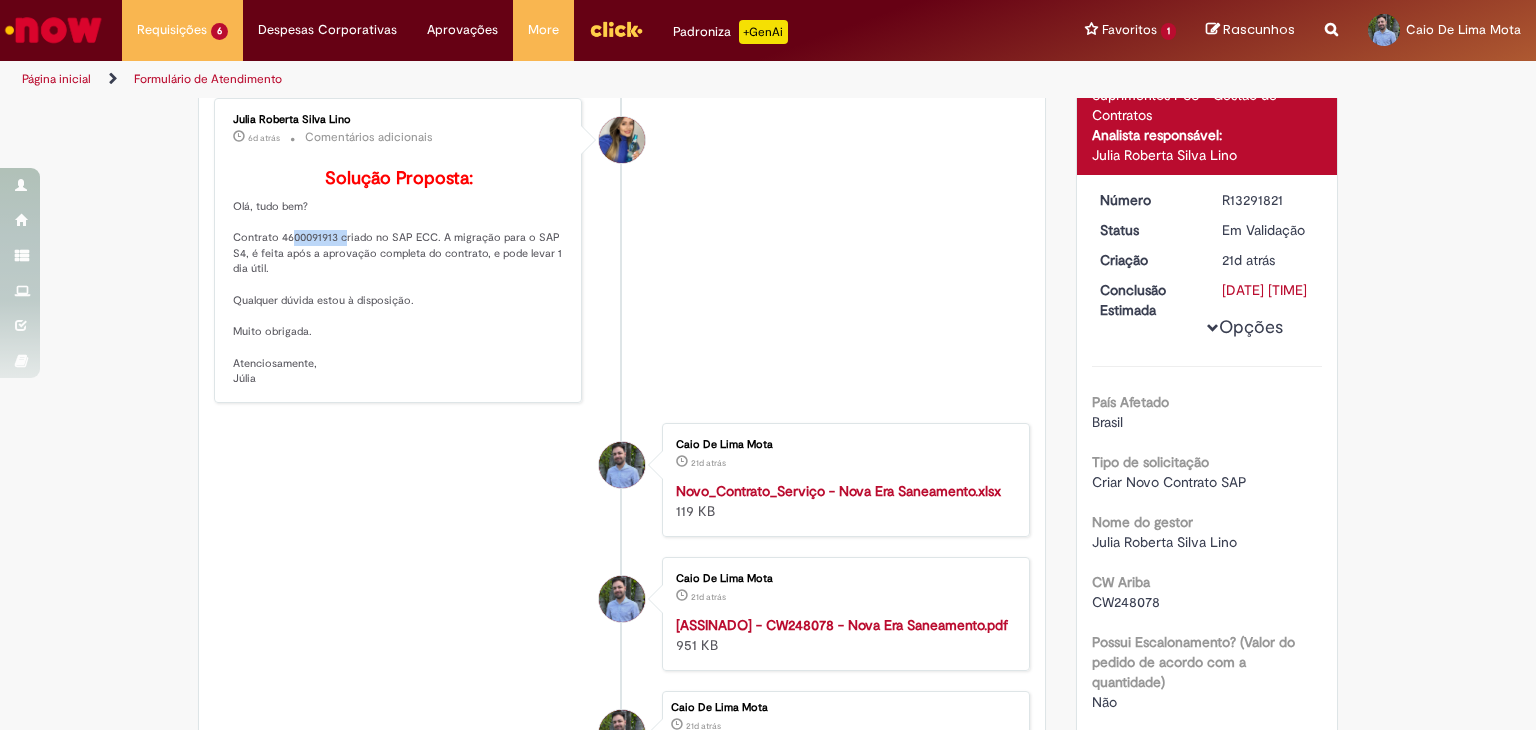 drag, startPoint x: 272, startPoint y: 266, endPoint x: 328, endPoint y: 268, distance: 56.0357 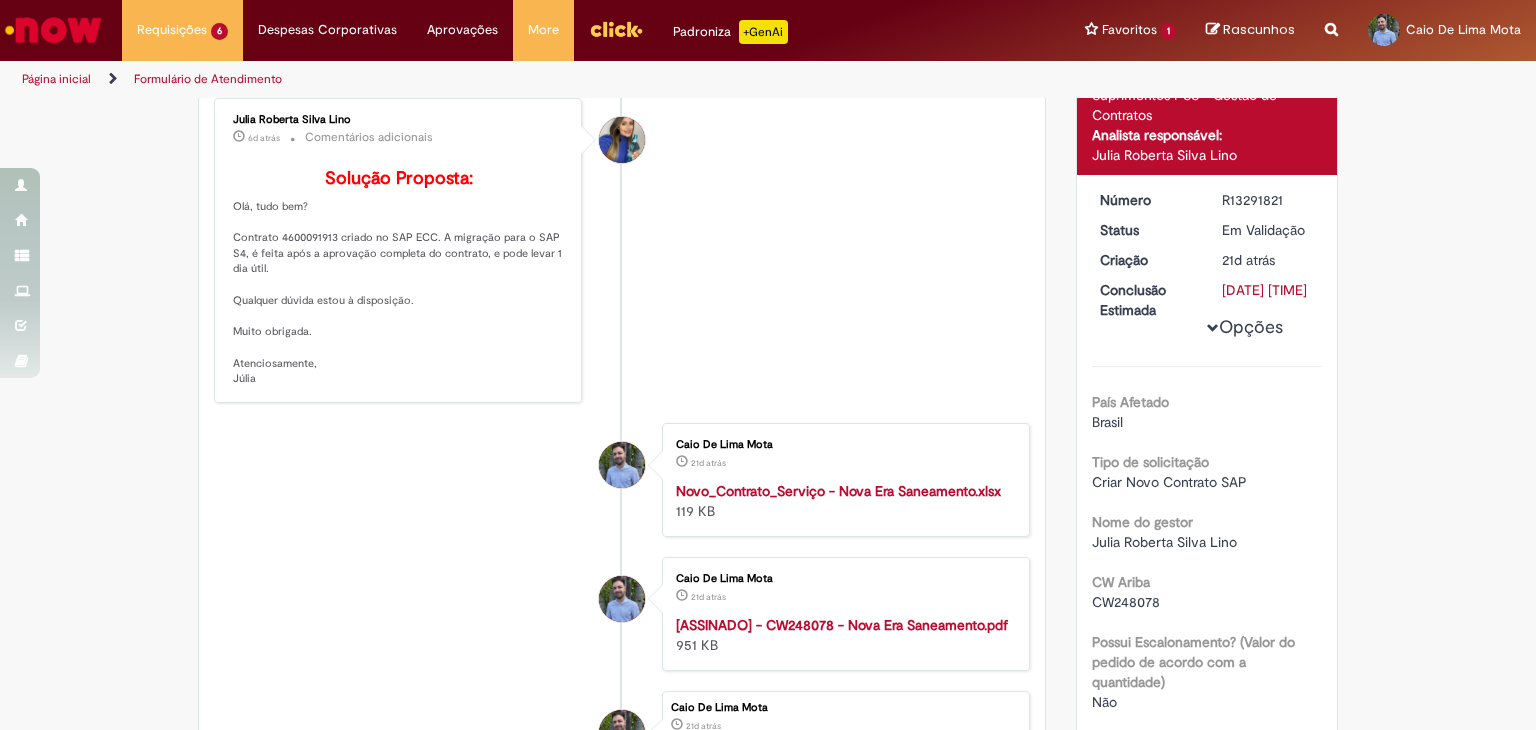 click on "Julia Roberta Silva Lino
6d atrás 6 dias atrás     Comentários adicionais
Solução Proposta:
Olá, tudo bem?
Contrato 4600091913 criado no SAP ECC. A migração para o SAP S4, é feita após a aprovação completa do contrato, e pode levar 1 dia útil.
Qualquer dúvida estou à disposição.
Muito obrigada.
Atenciosamente,
Júlia" at bounding box center [622, 250] 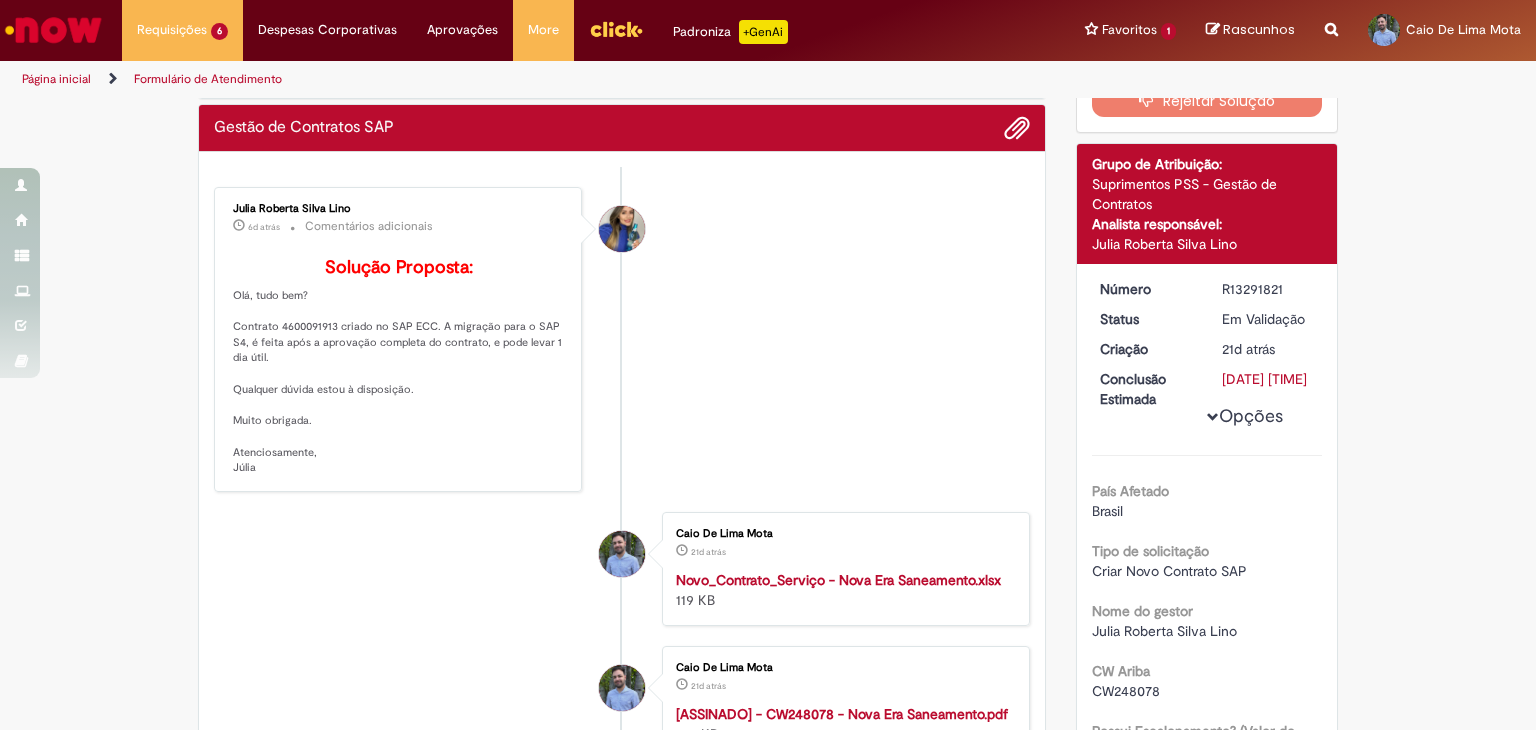 scroll, scrollTop: 0, scrollLeft: 0, axis: both 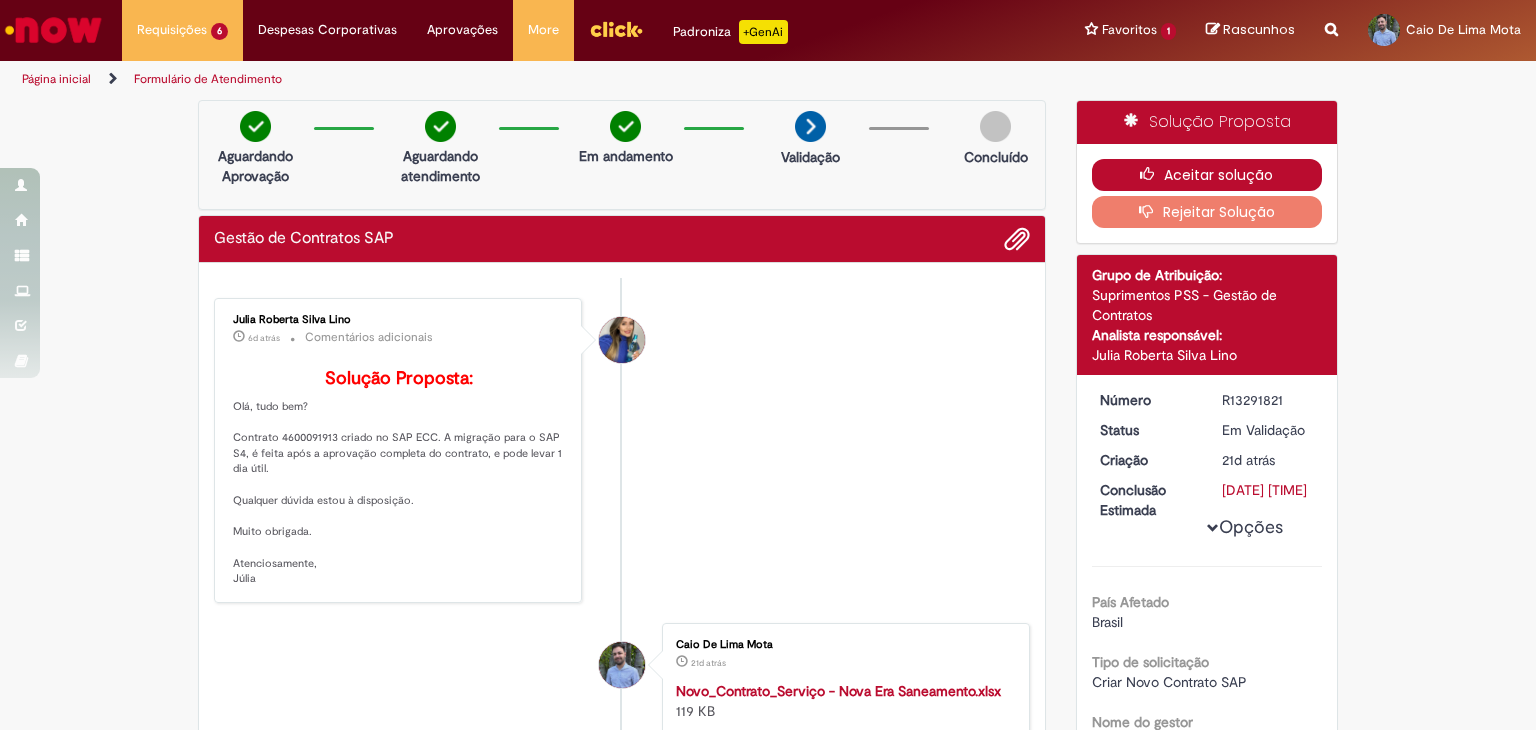 click on "Aceitar solução" at bounding box center [1207, 175] 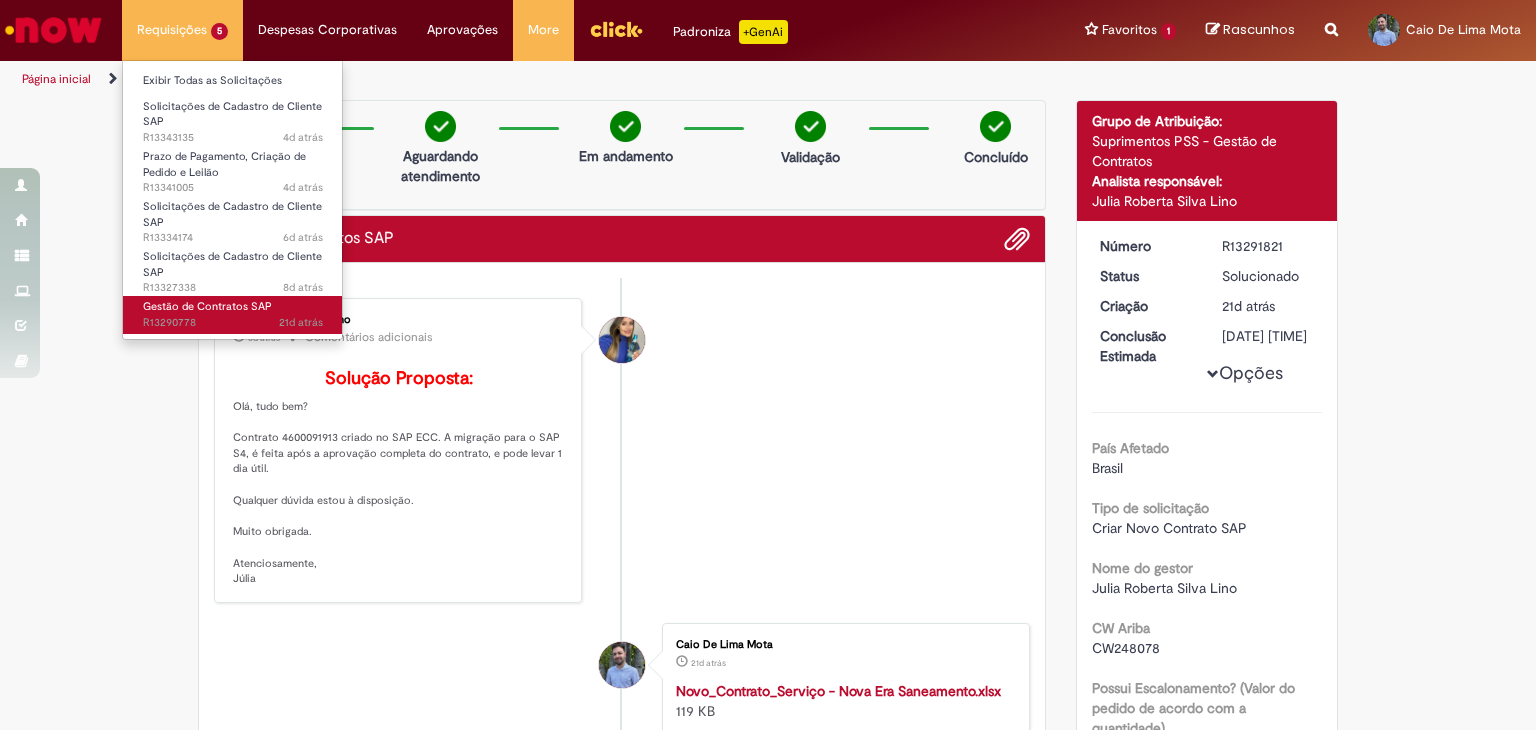 click on "21d atrás 21 dias atrás  R13290778" at bounding box center (233, 323) 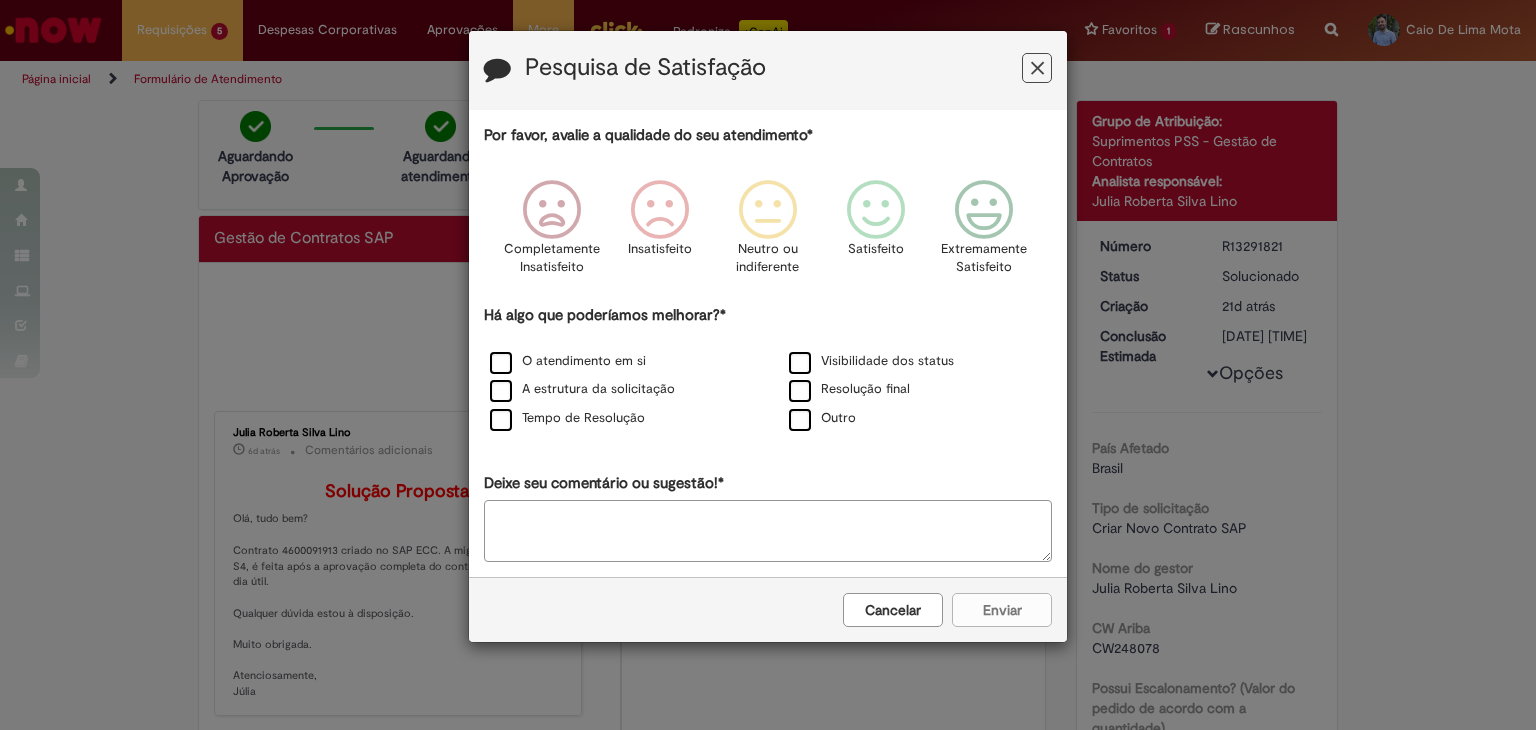 click on "Cancelar" at bounding box center (893, 610) 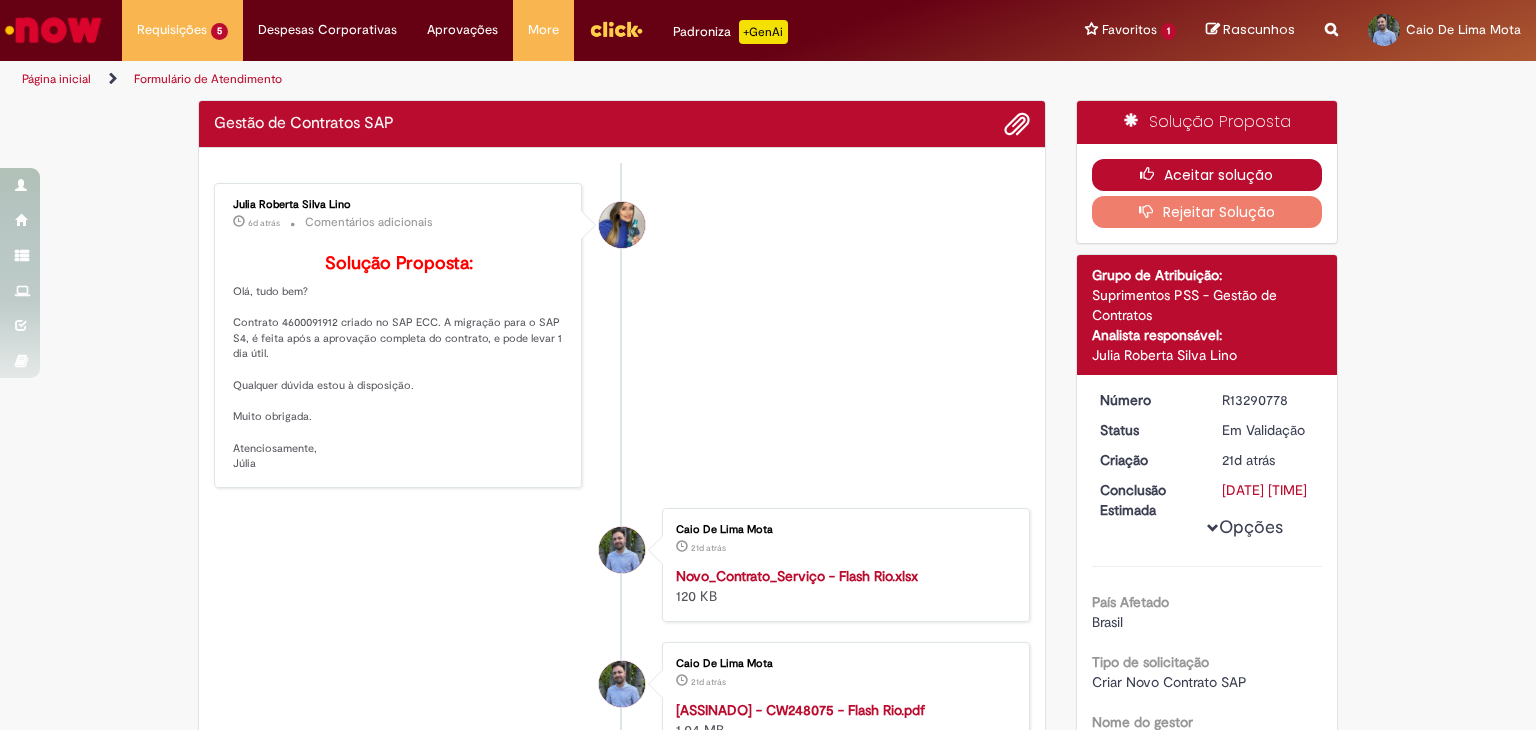 click on "Aceitar solução" at bounding box center (1207, 175) 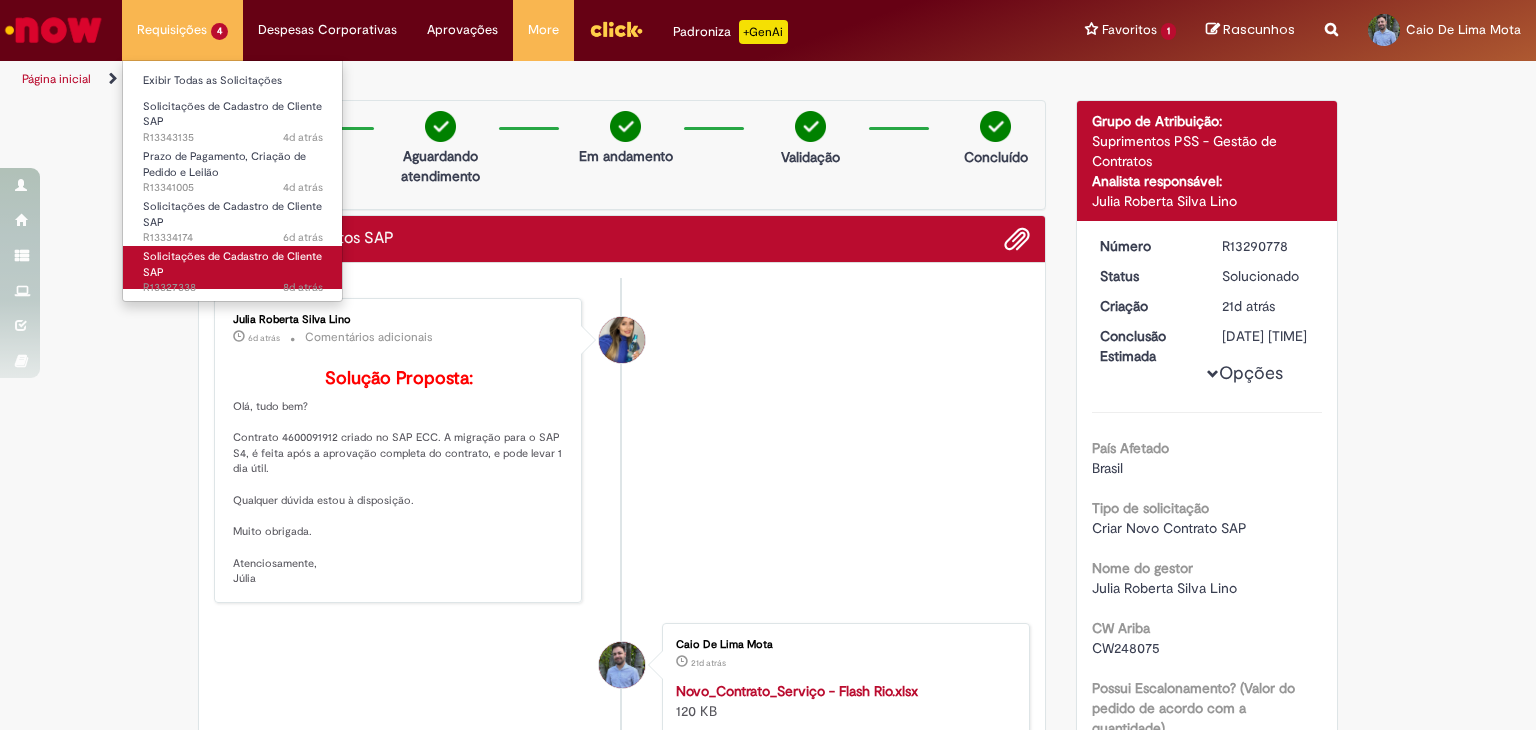 click on "Solicitações de Cadastro de Cliente SAP
8d atrás 8 dias atrás  R13327338" at bounding box center [233, 267] 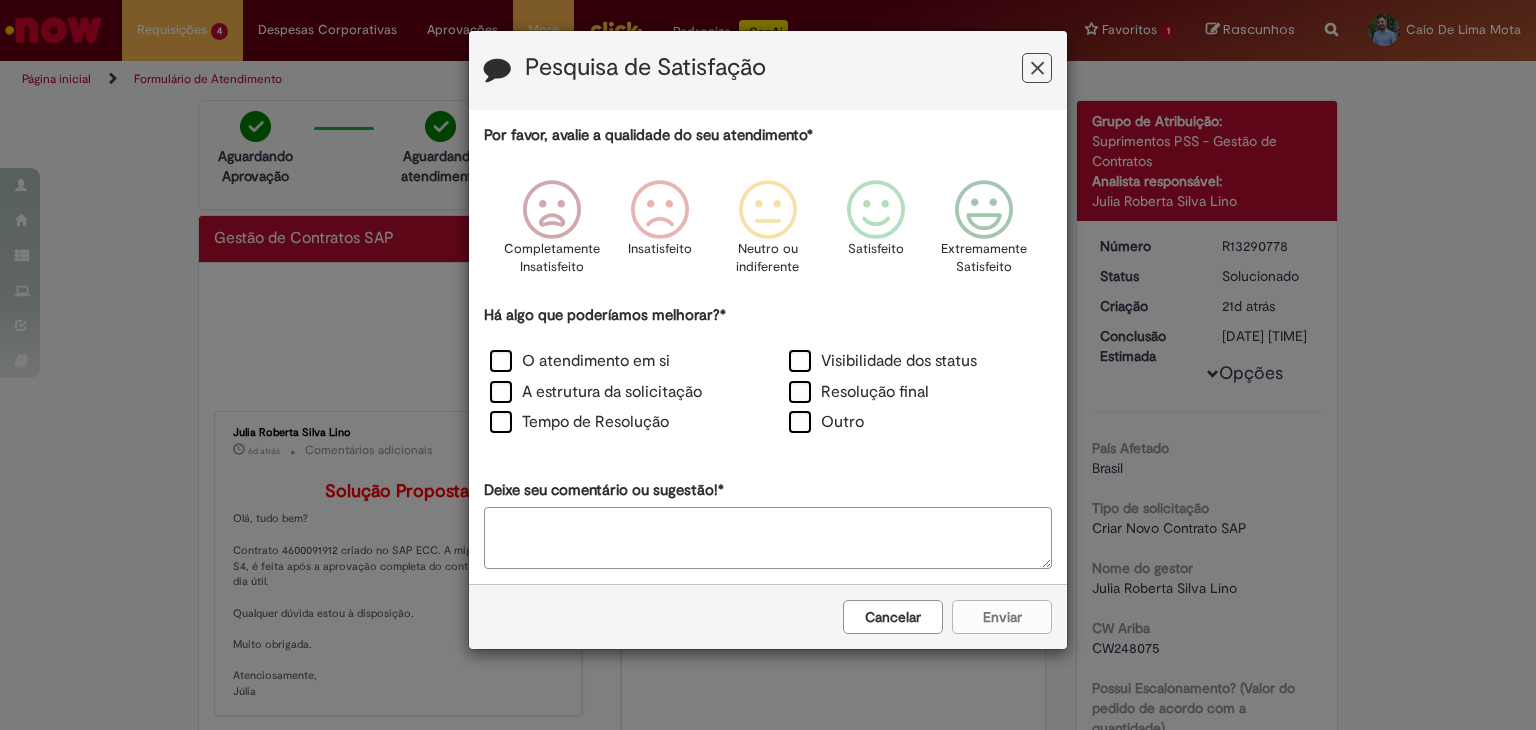 click at bounding box center [1037, 68] 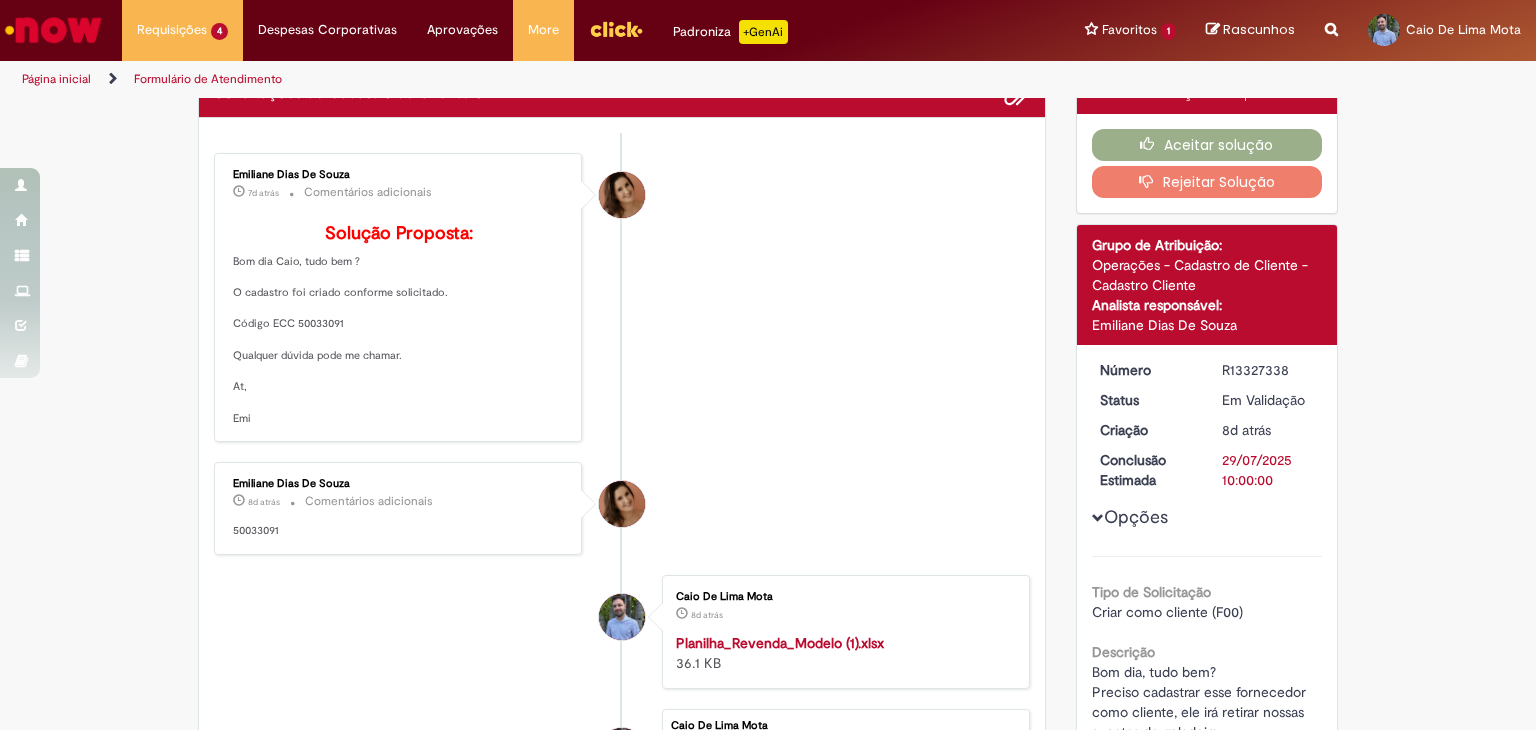 scroll, scrollTop: 0, scrollLeft: 0, axis: both 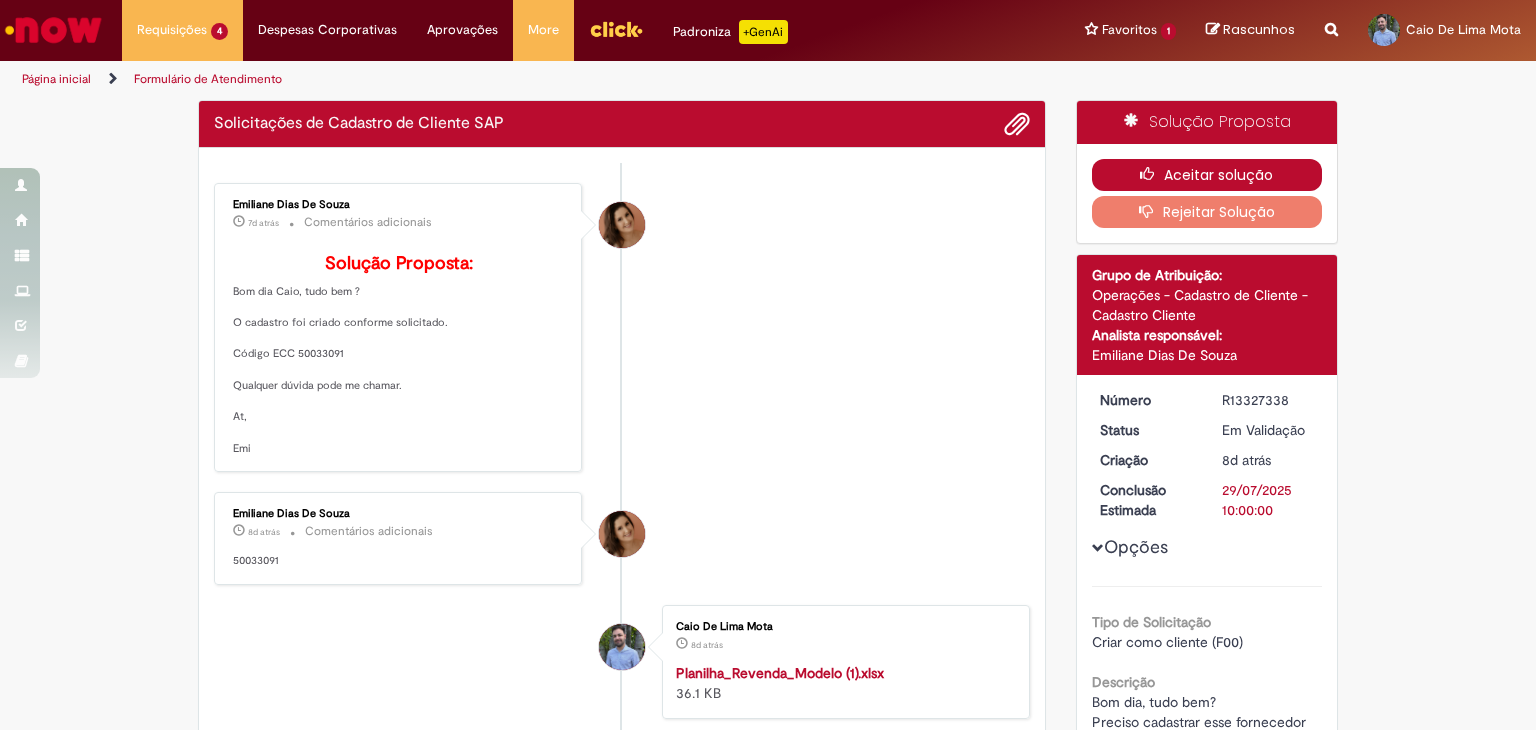 click on "Aceitar solução" at bounding box center [1207, 175] 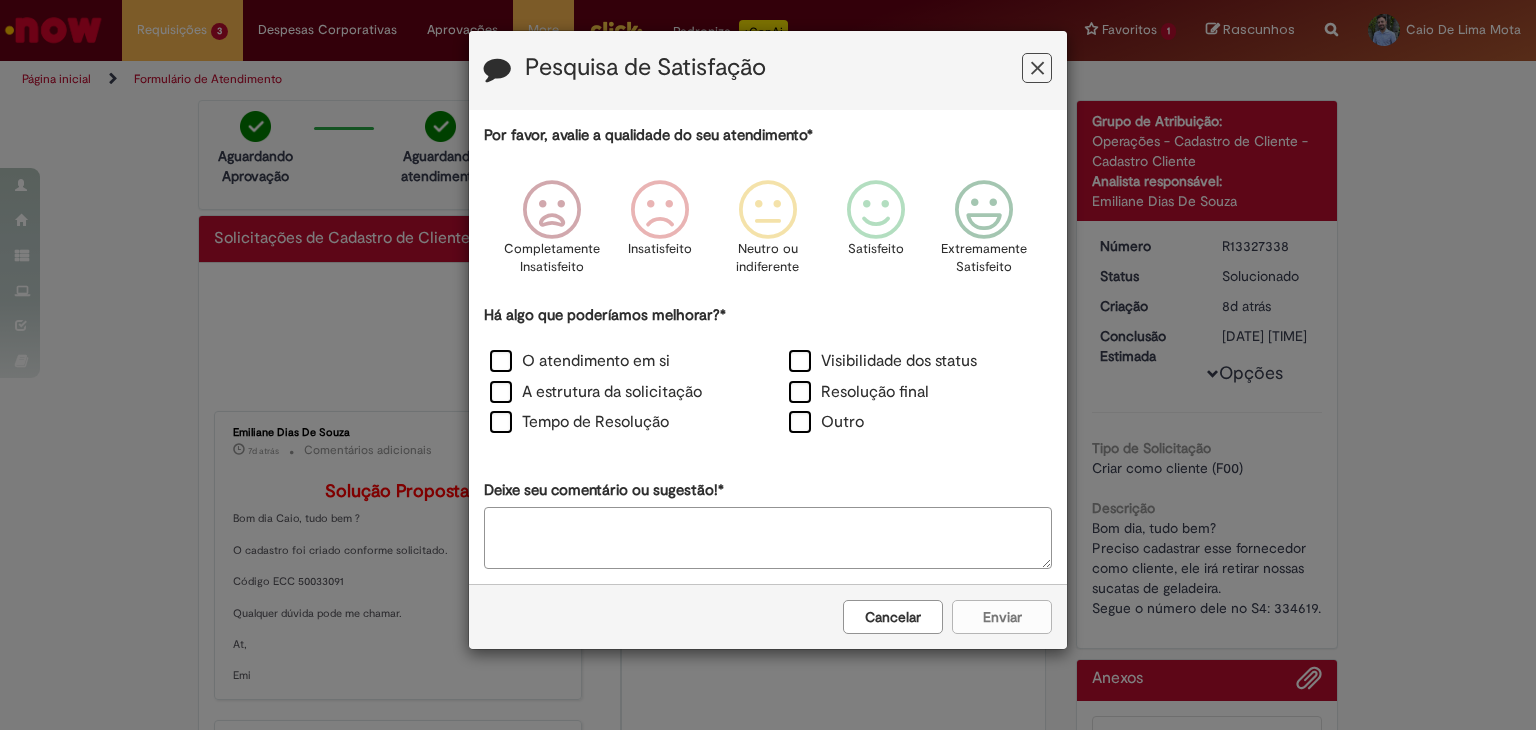 click at bounding box center [1037, 68] 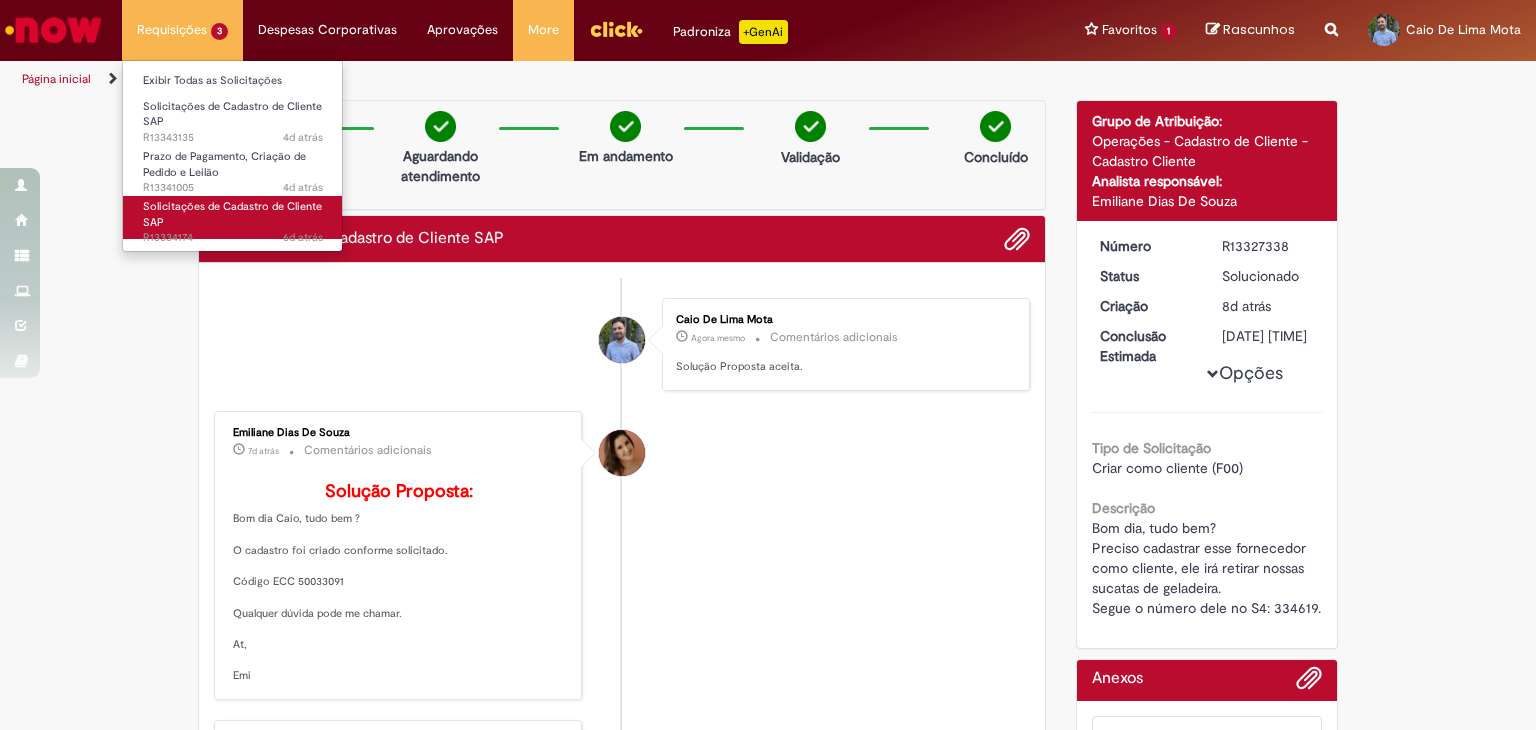 click on "Solicitações de Cadastro de Cliente SAP
6d atrás 6 dias atrás  R13334174" at bounding box center (233, 217) 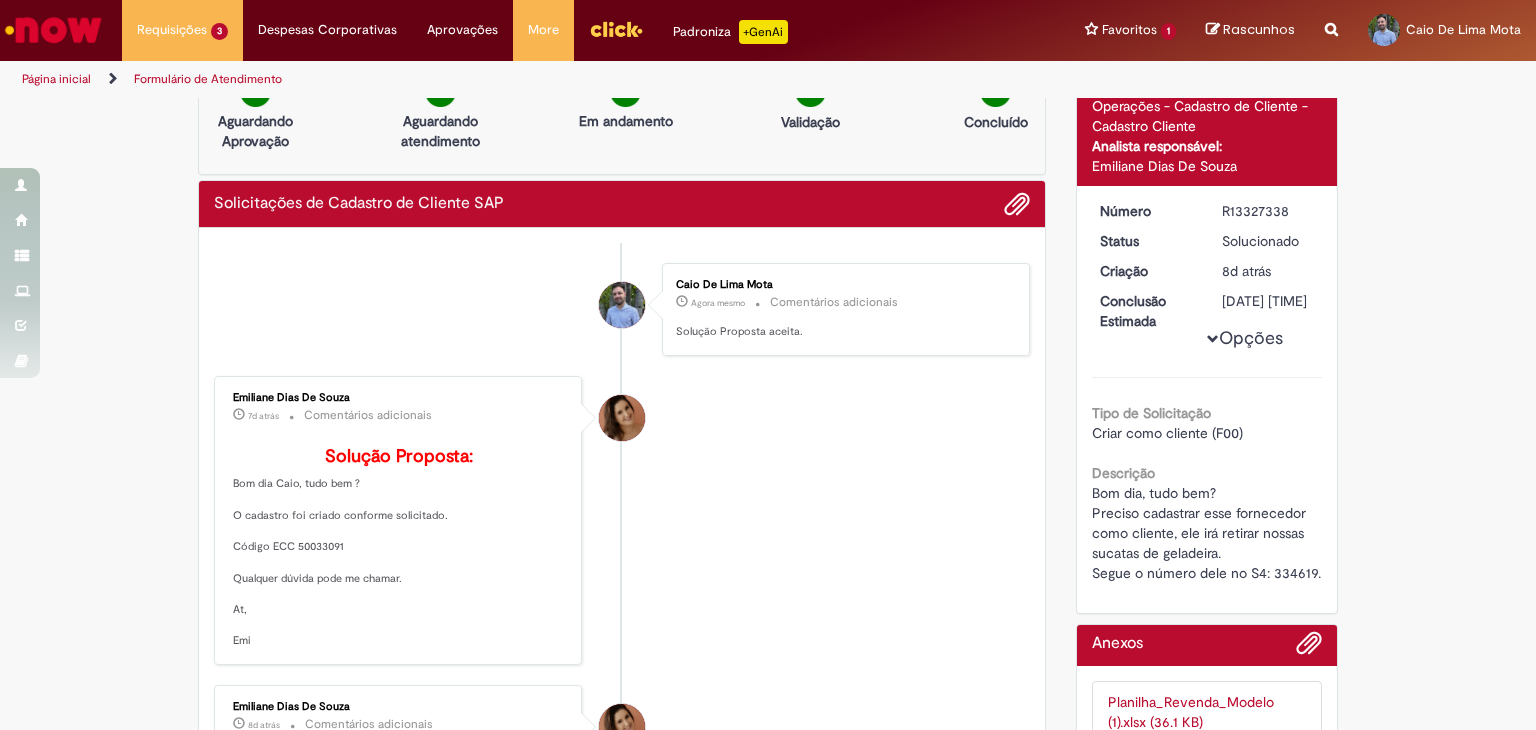 scroll, scrollTop: 0, scrollLeft: 0, axis: both 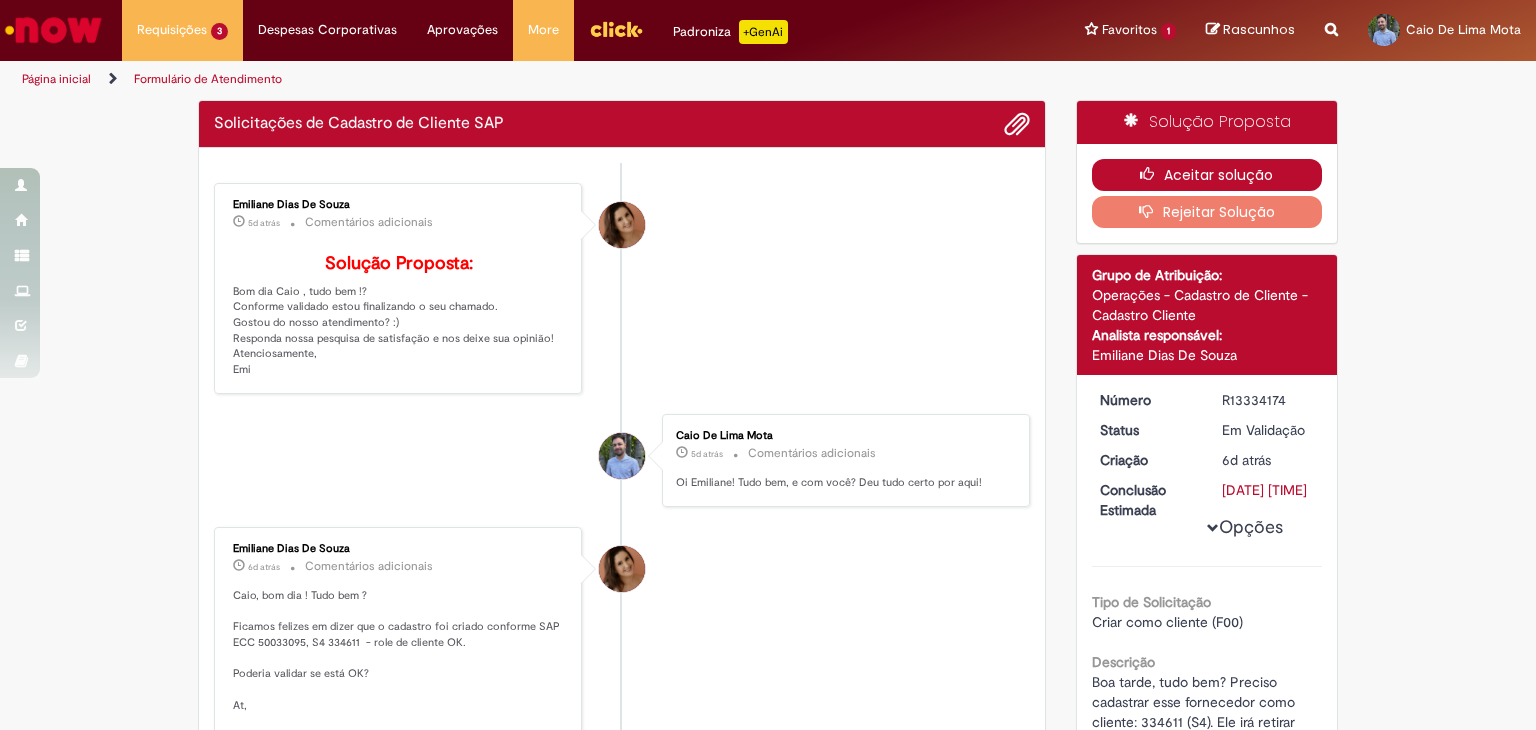 click on "Aceitar solução" at bounding box center (1207, 175) 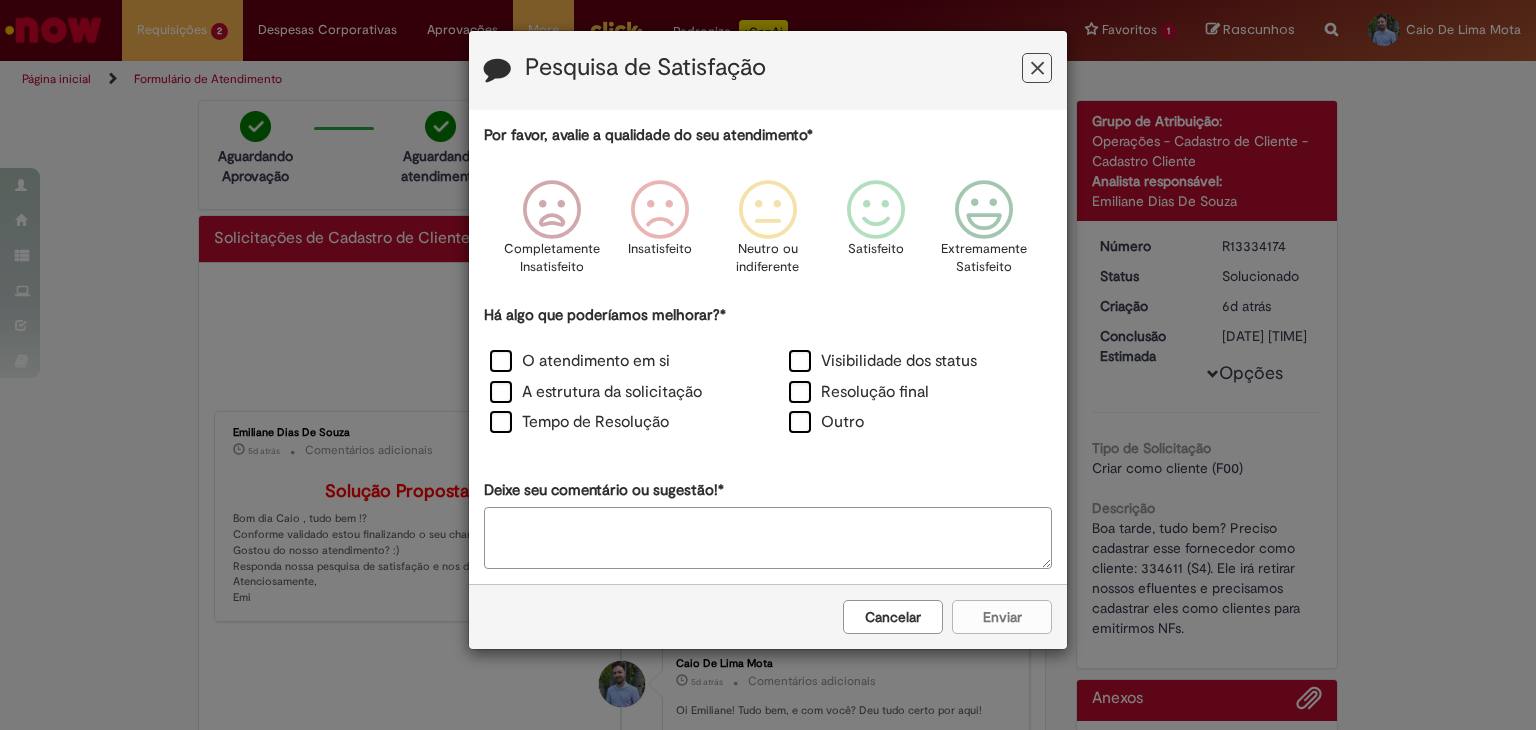 click at bounding box center [1037, 68] 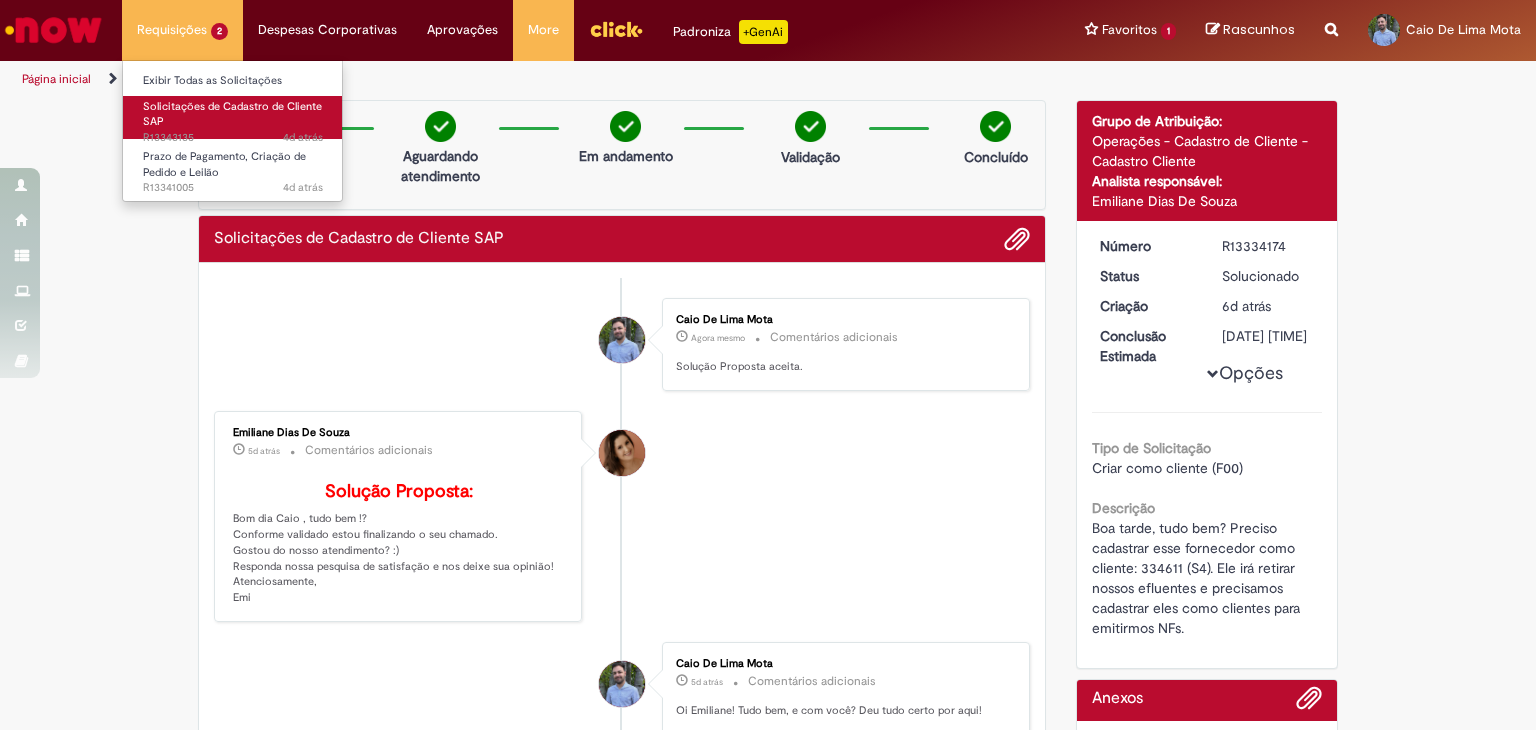 click on "Solicitações de Cadastro de Cliente SAP" at bounding box center (232, 114) 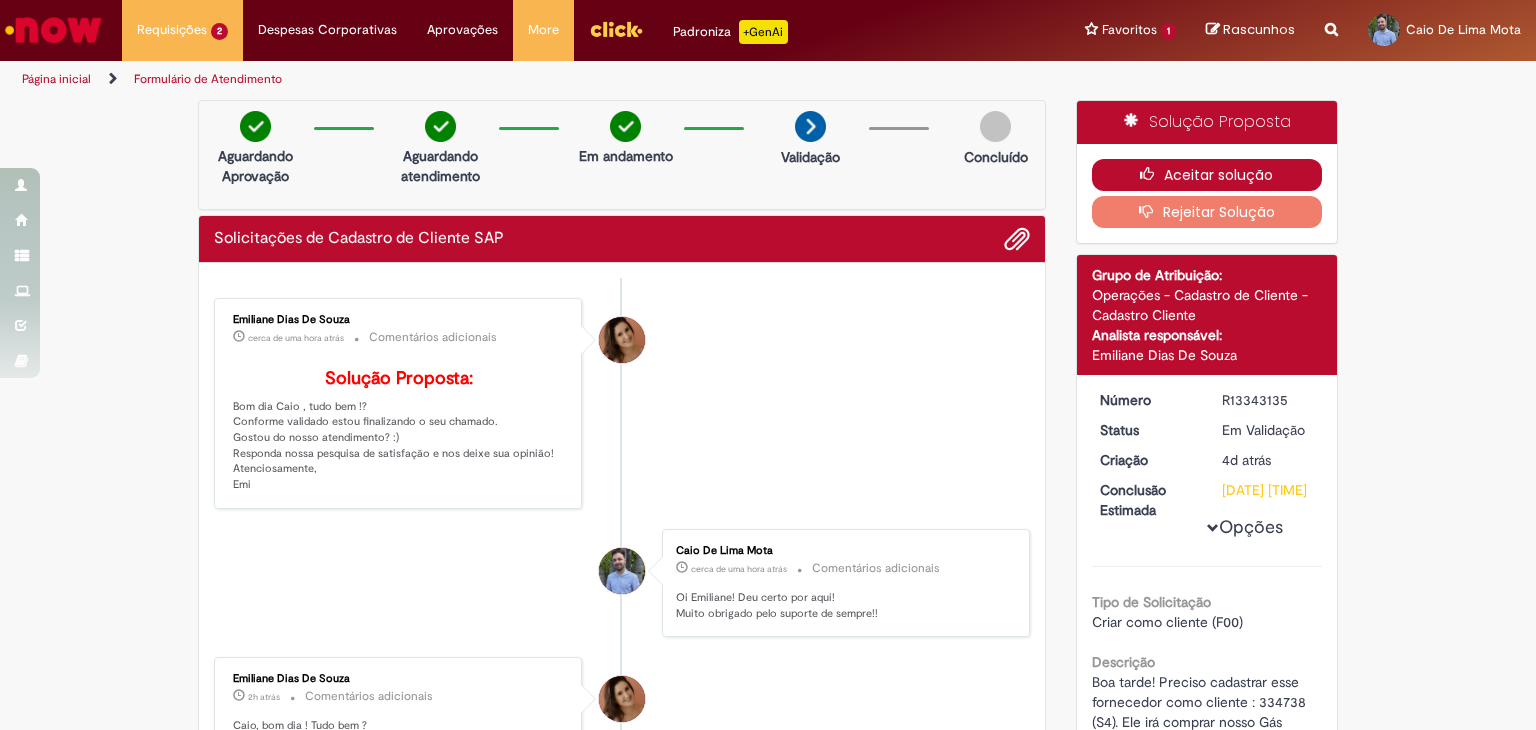 click on "Aceitar solução" at bounding box center [1207, 175] 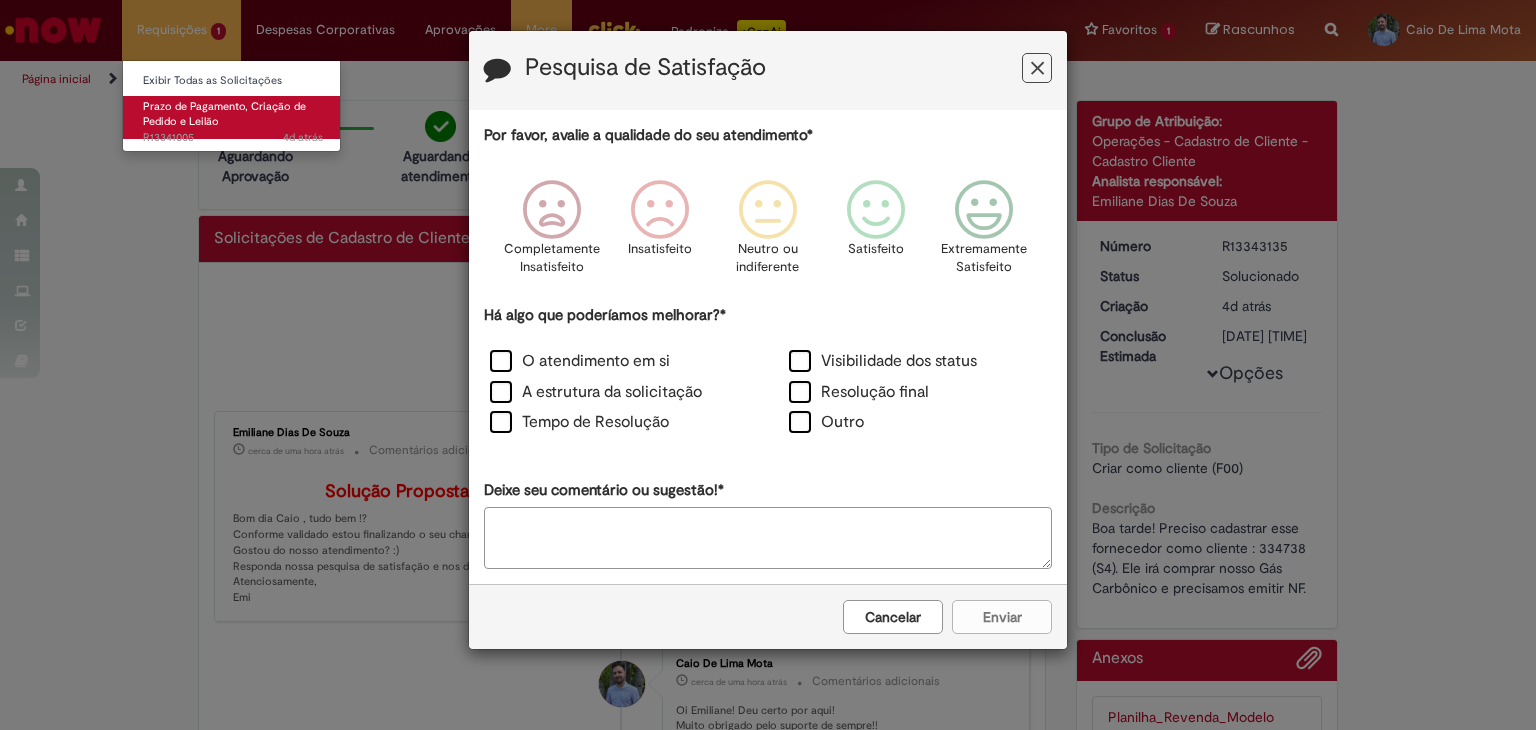 click on "Prazo de Pagamento, Criação de Pedido e Leilão" at bounding box center (224, 114) 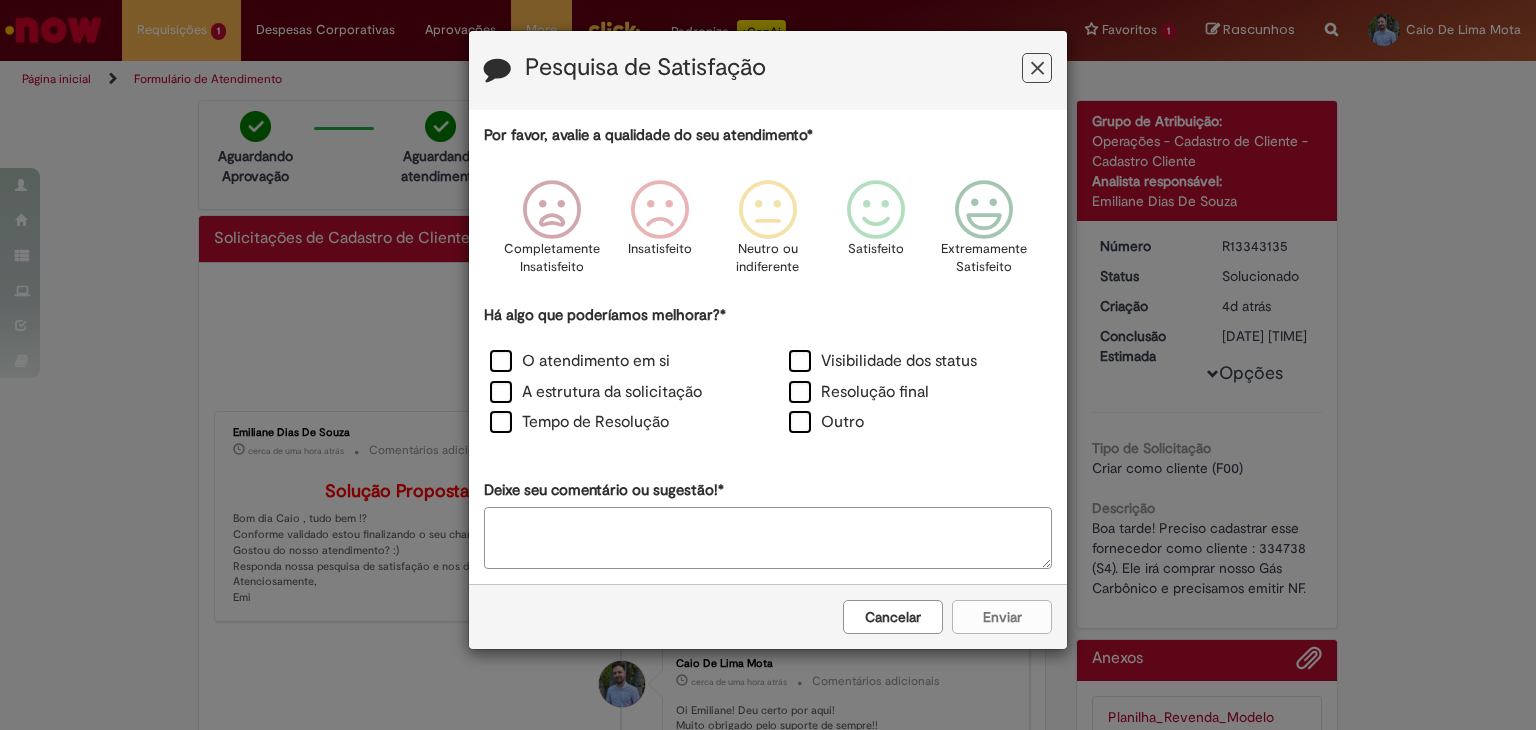 click at bounding box center [1037, 68] 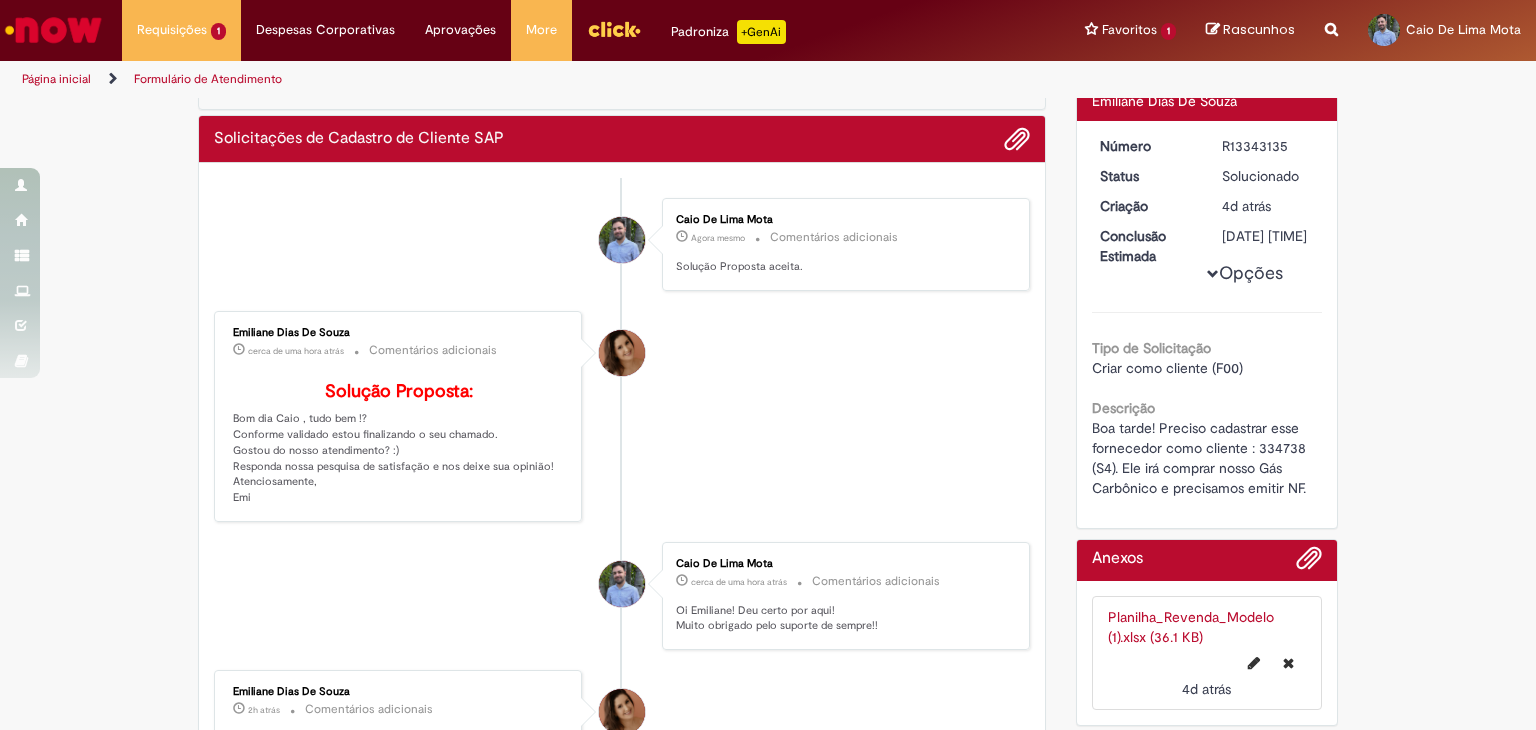 scroll, scrollTop: 34, scrollLeft: 0, axis: vertical 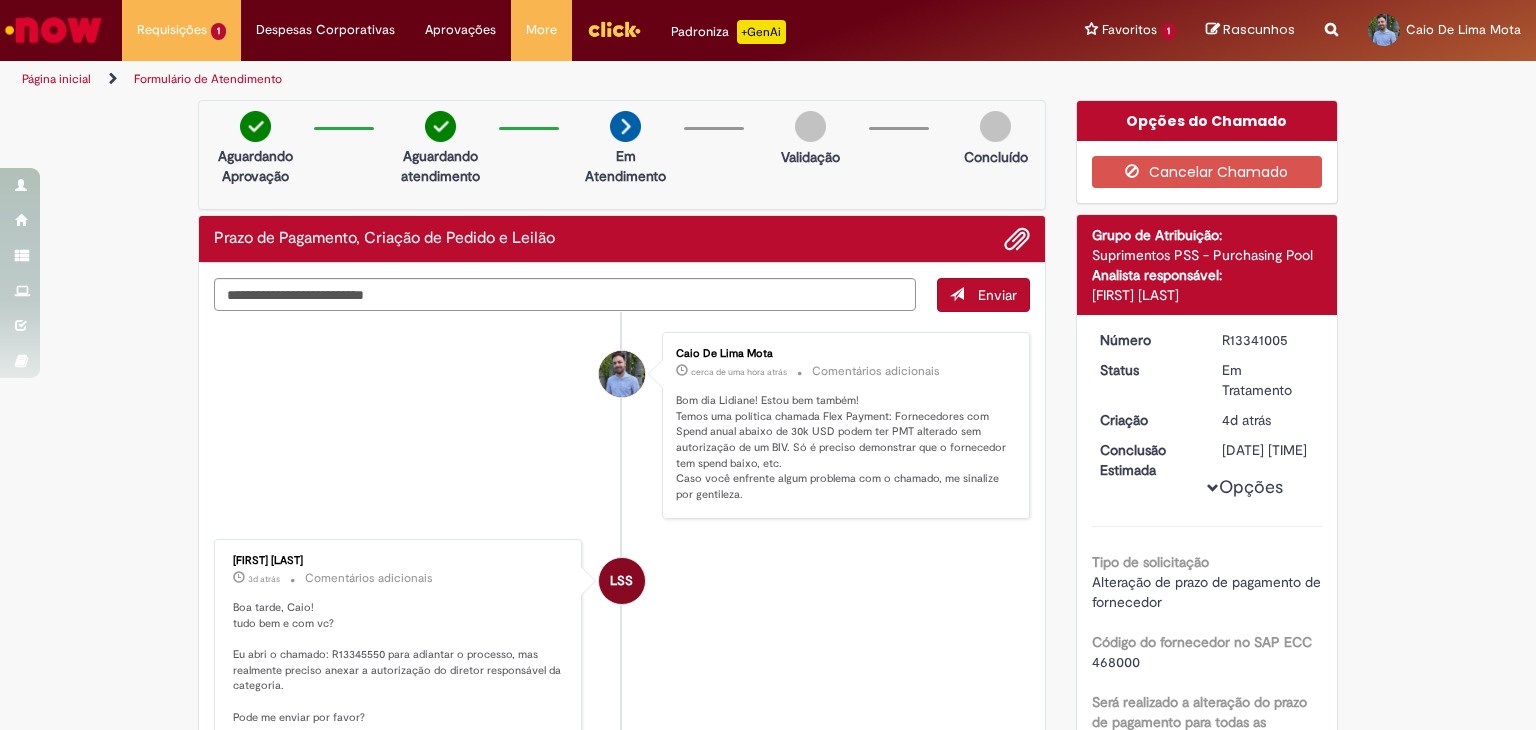 click at bounding box center (53, 30) 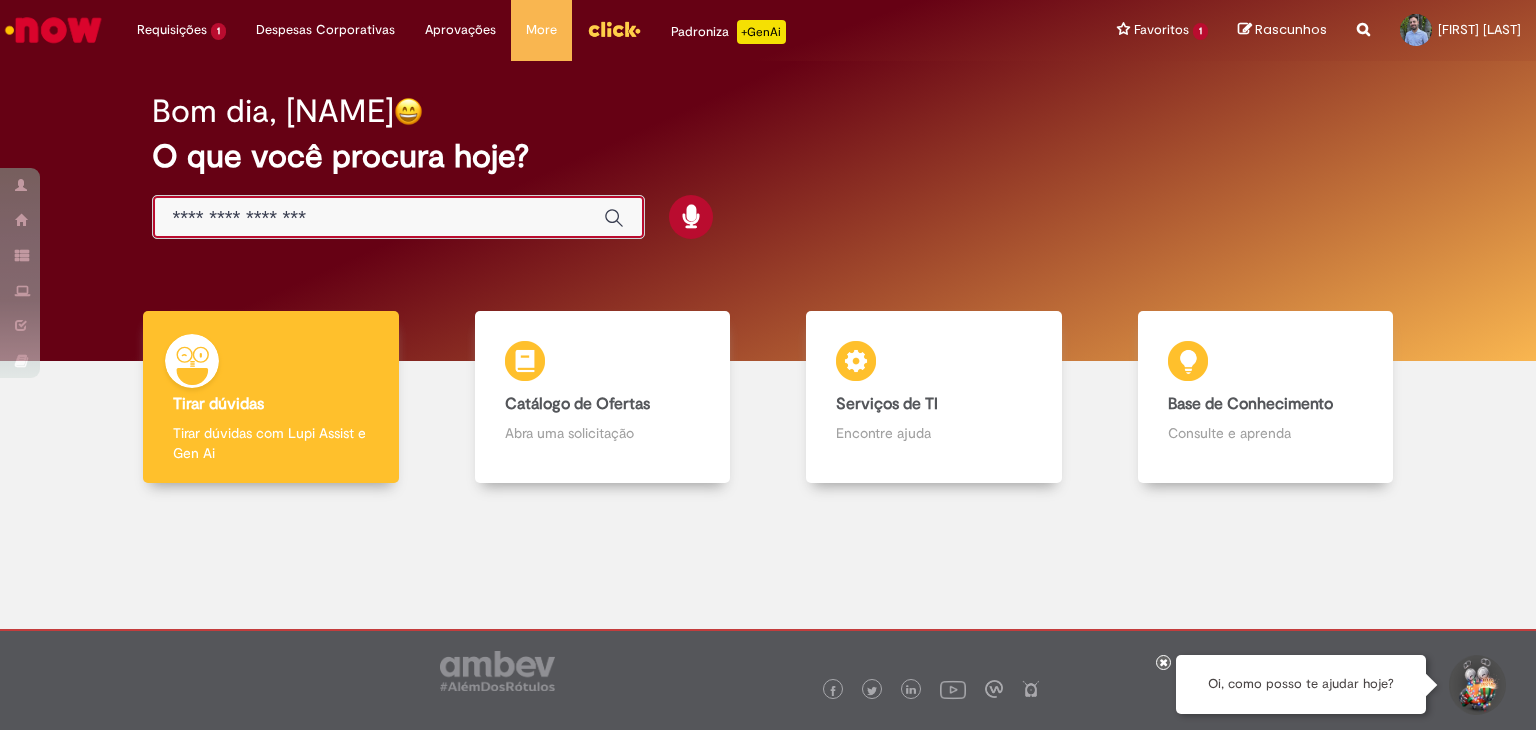 click at bounding box center [378, 218] 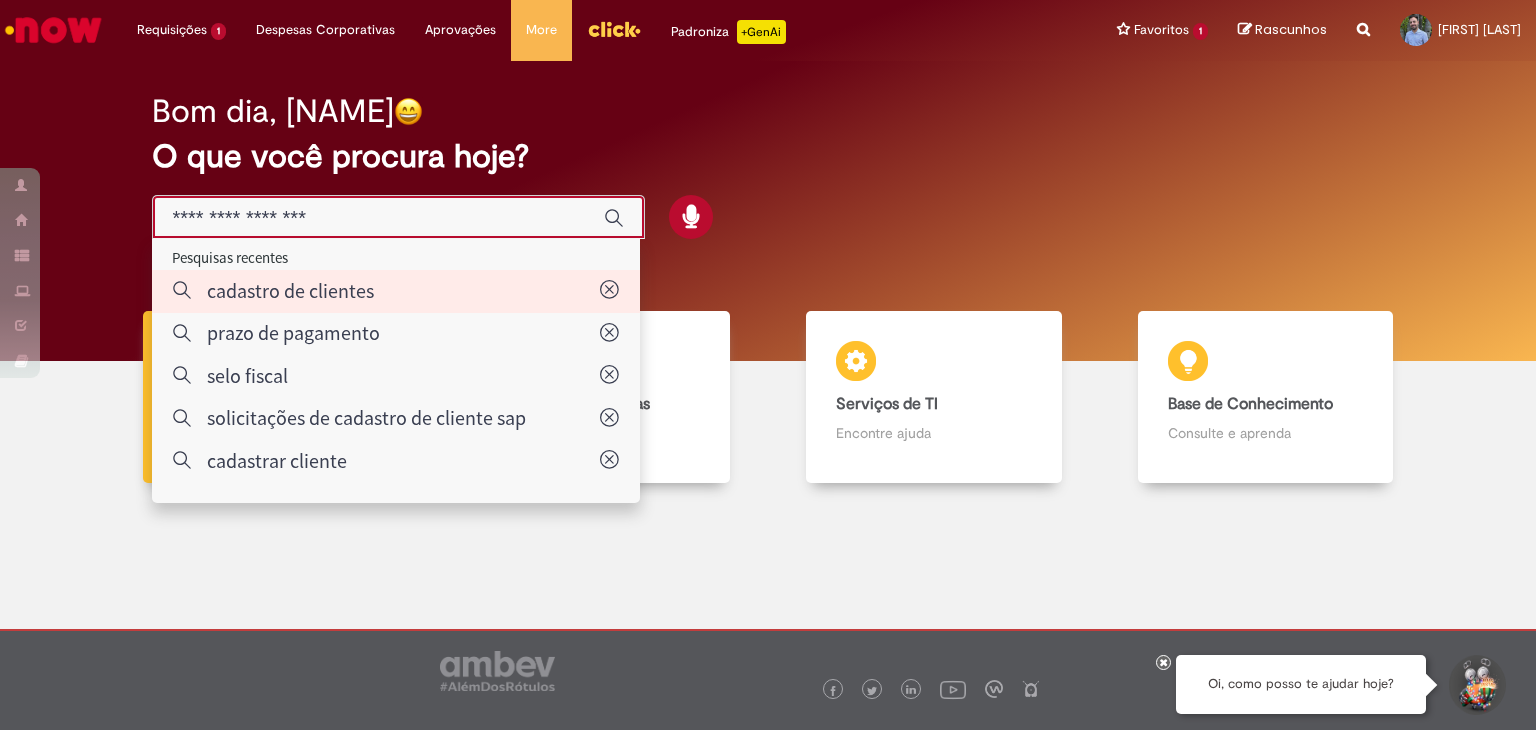 type on "**********" 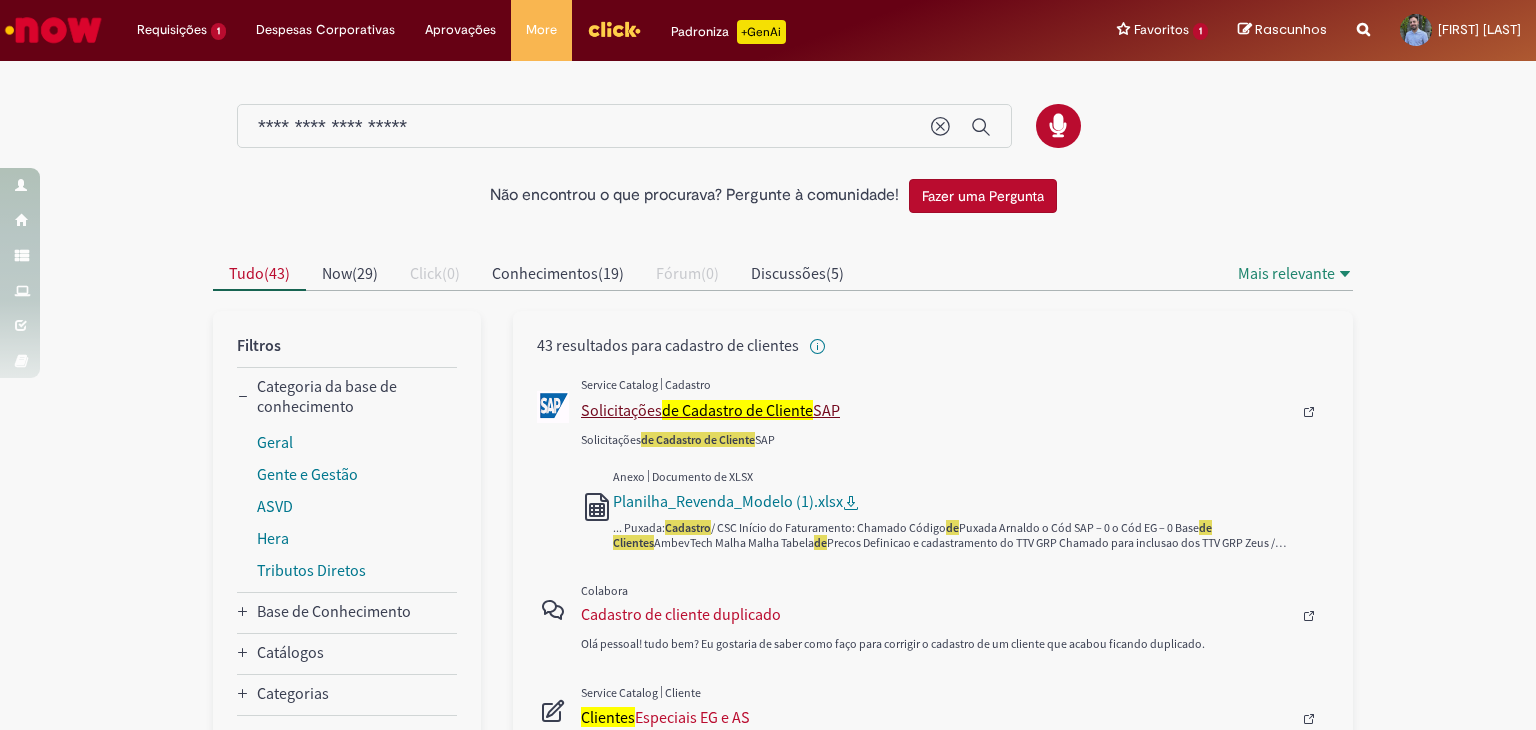 click on "de Cadastro de Cliente" at bounding box center (737, 410) 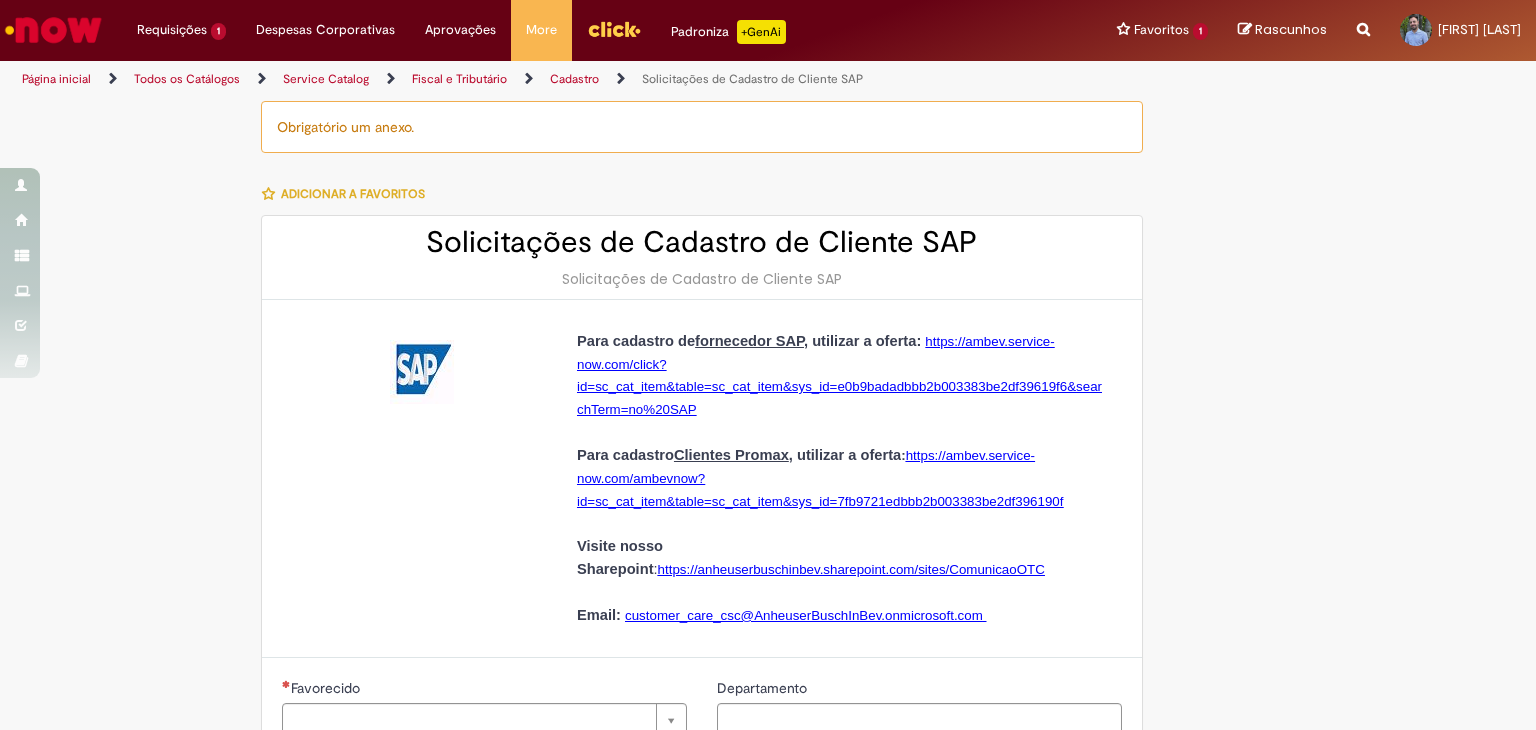 type on "********" 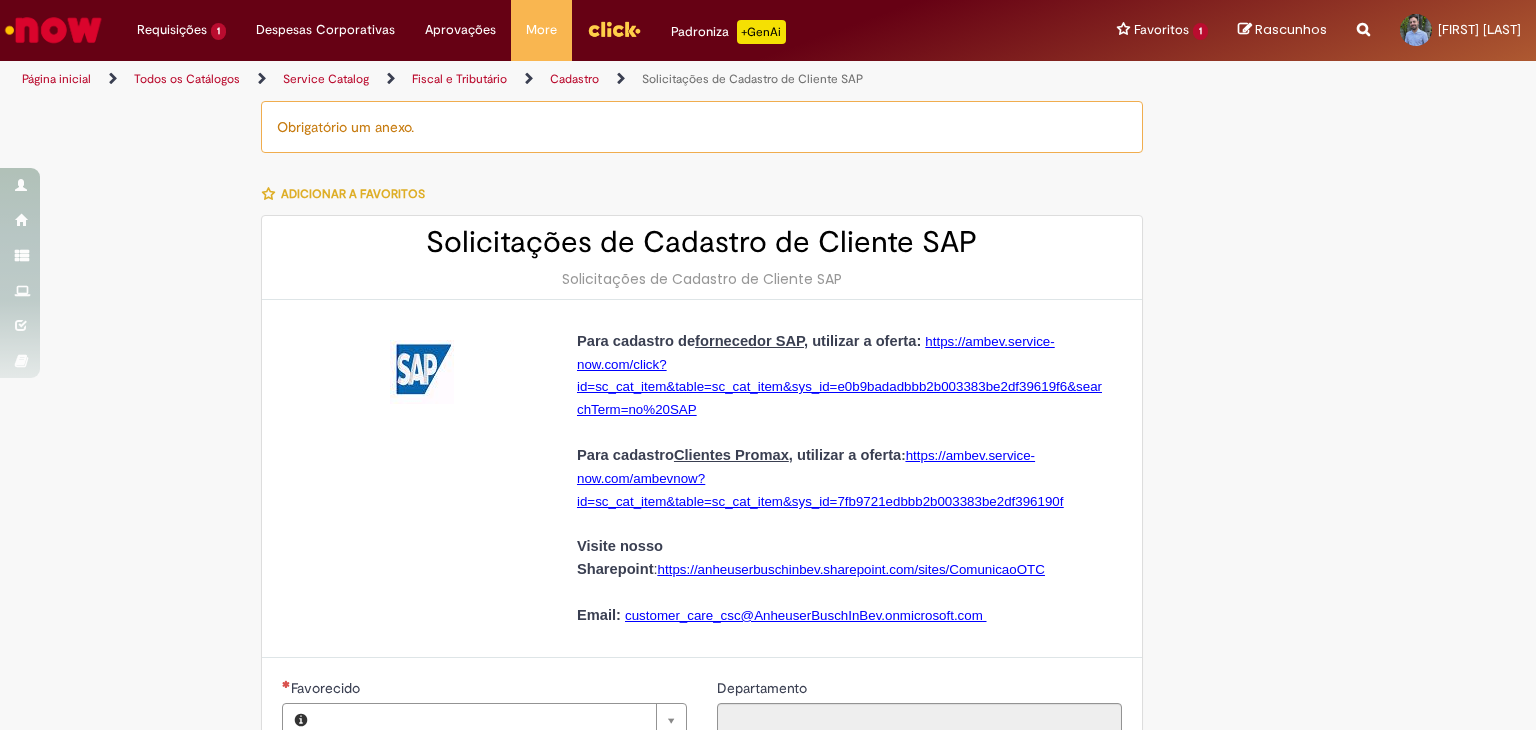 type on "**********" 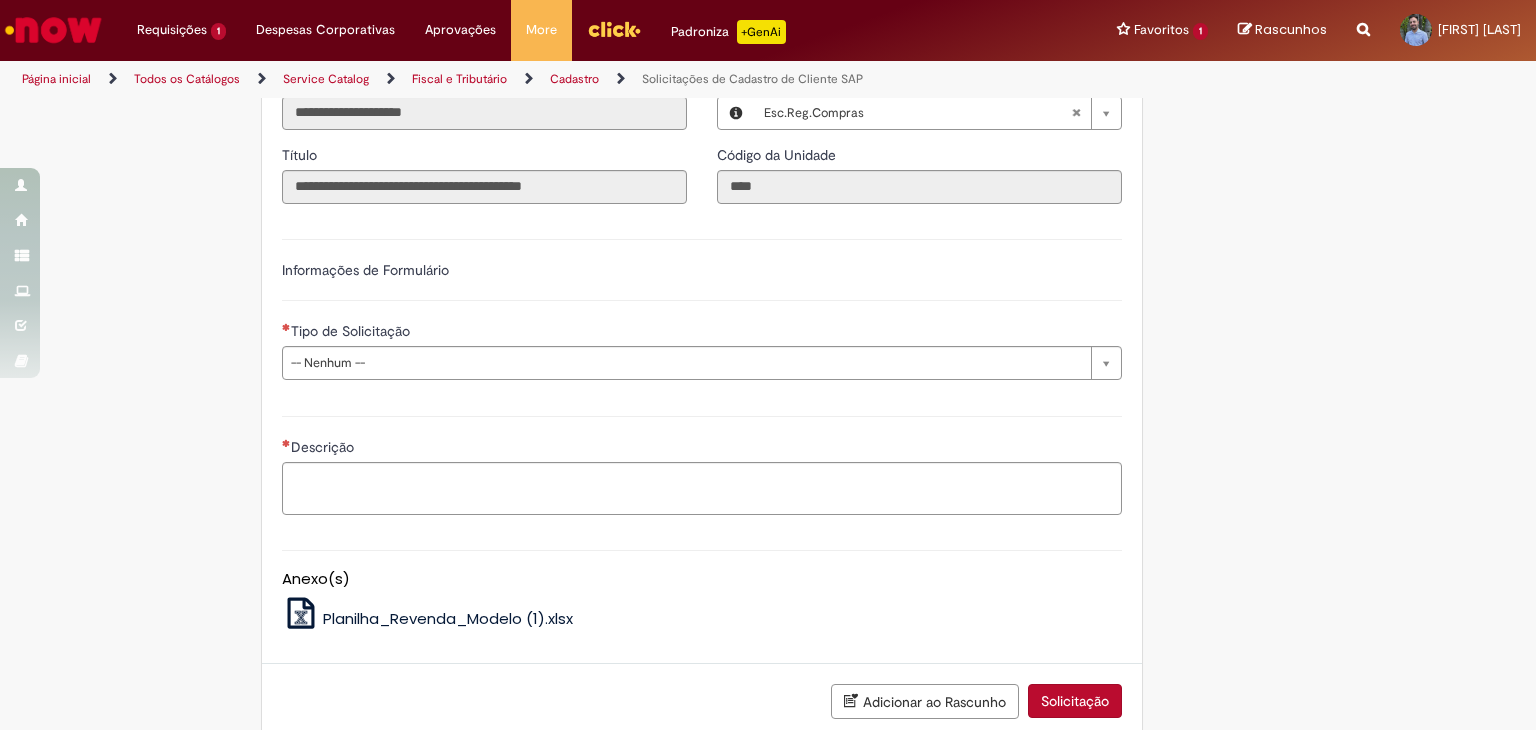 scroll, scrollTop: 870, scrollLeft: 0, axis: vertical 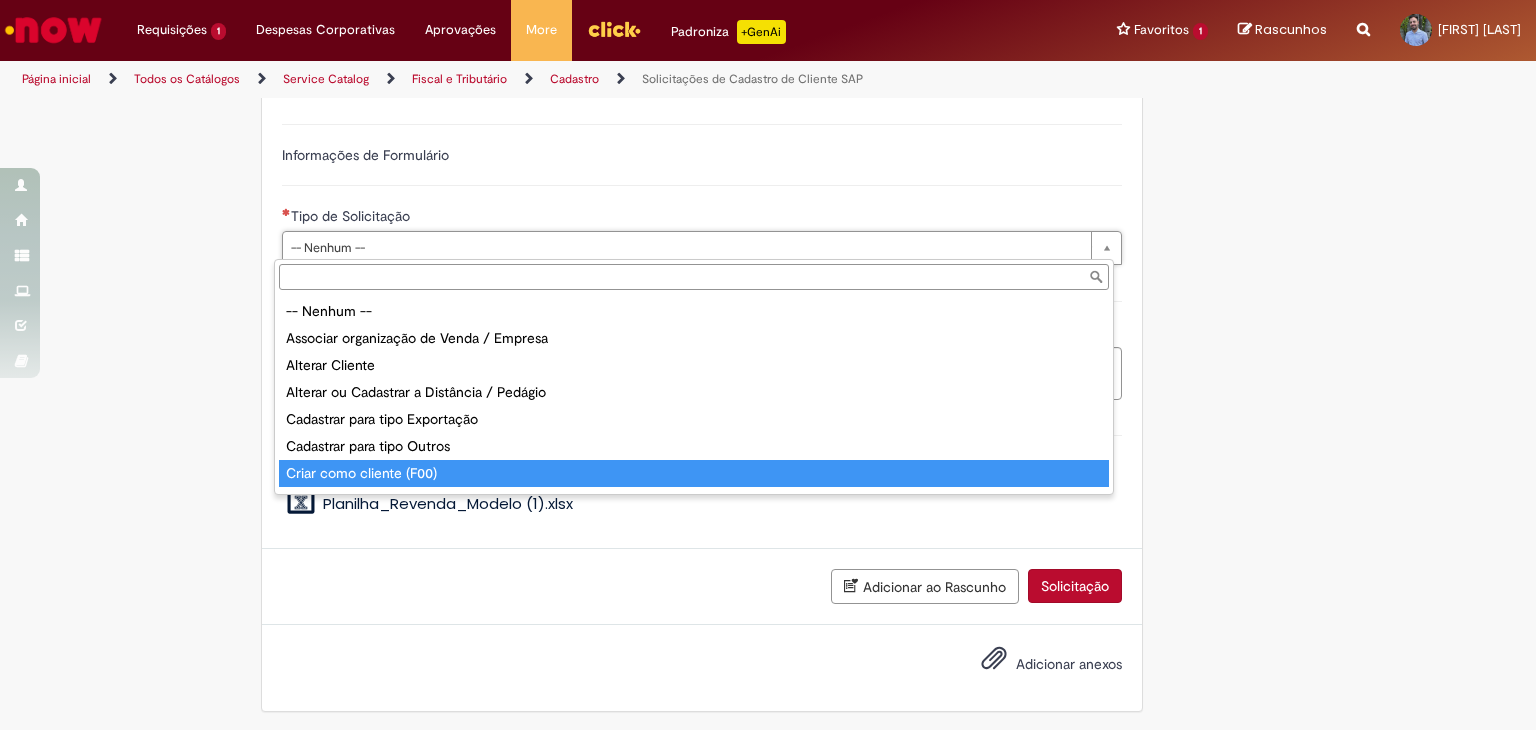 type on "**********" 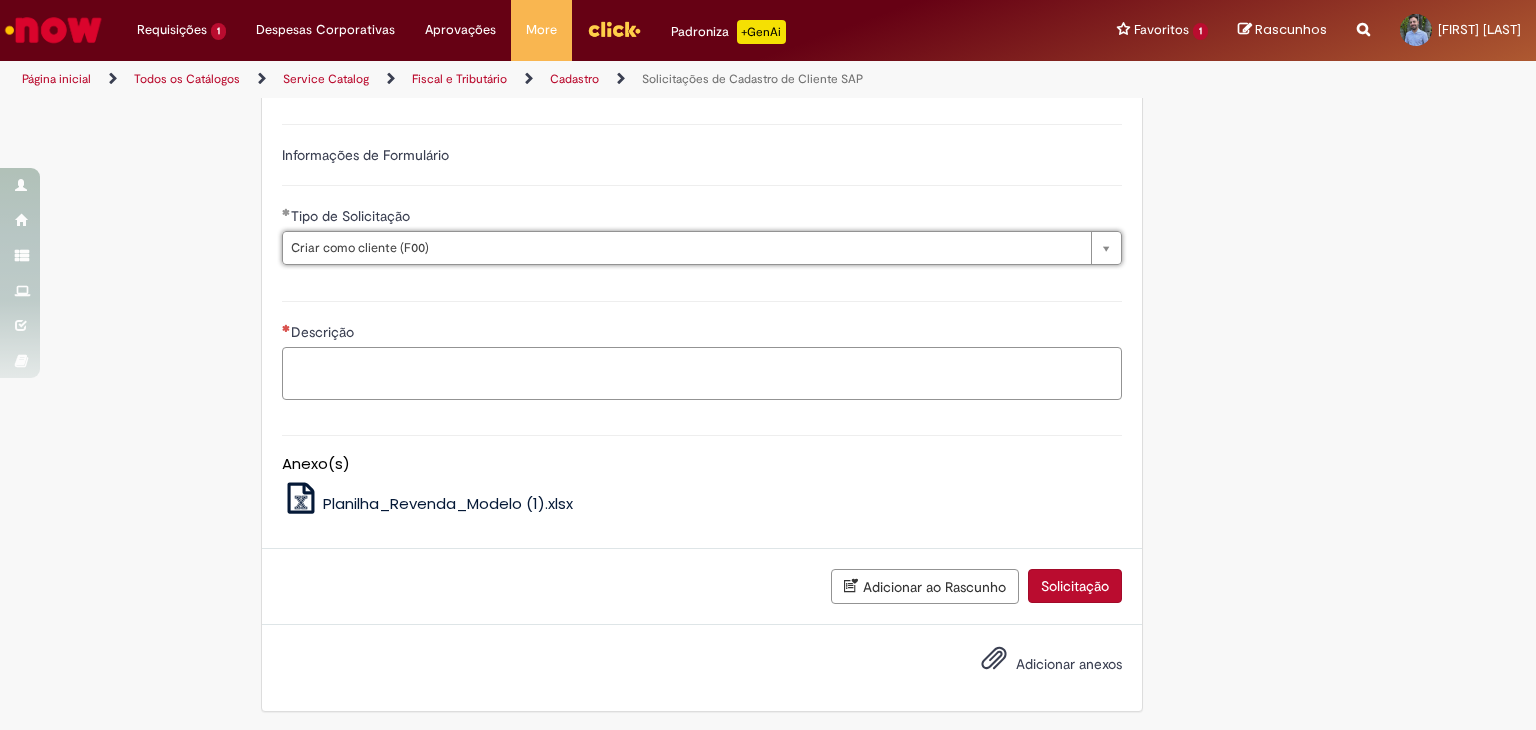 click on "Descrição" at bounding box center [702, 374] 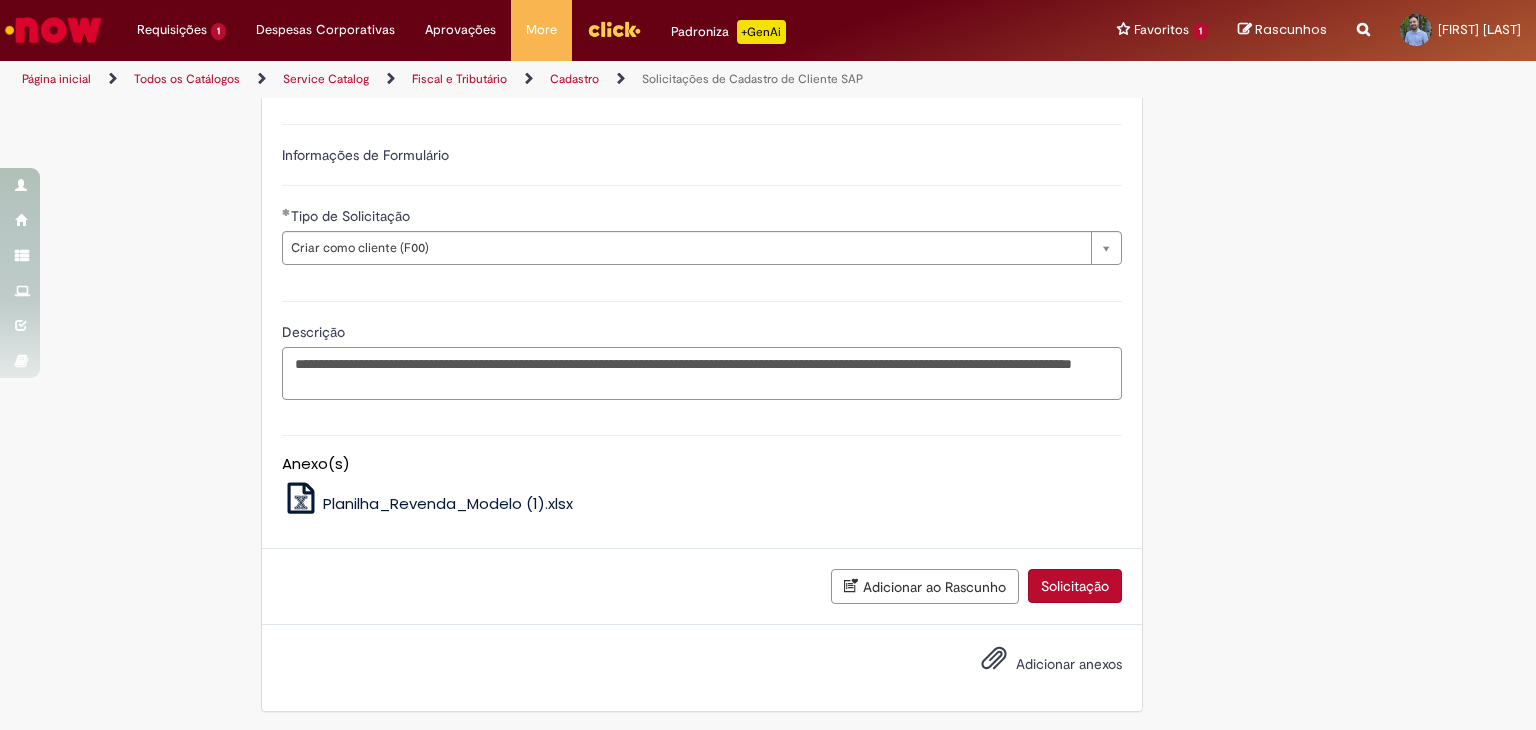 click on "**********" at bounding box center [702, 374] 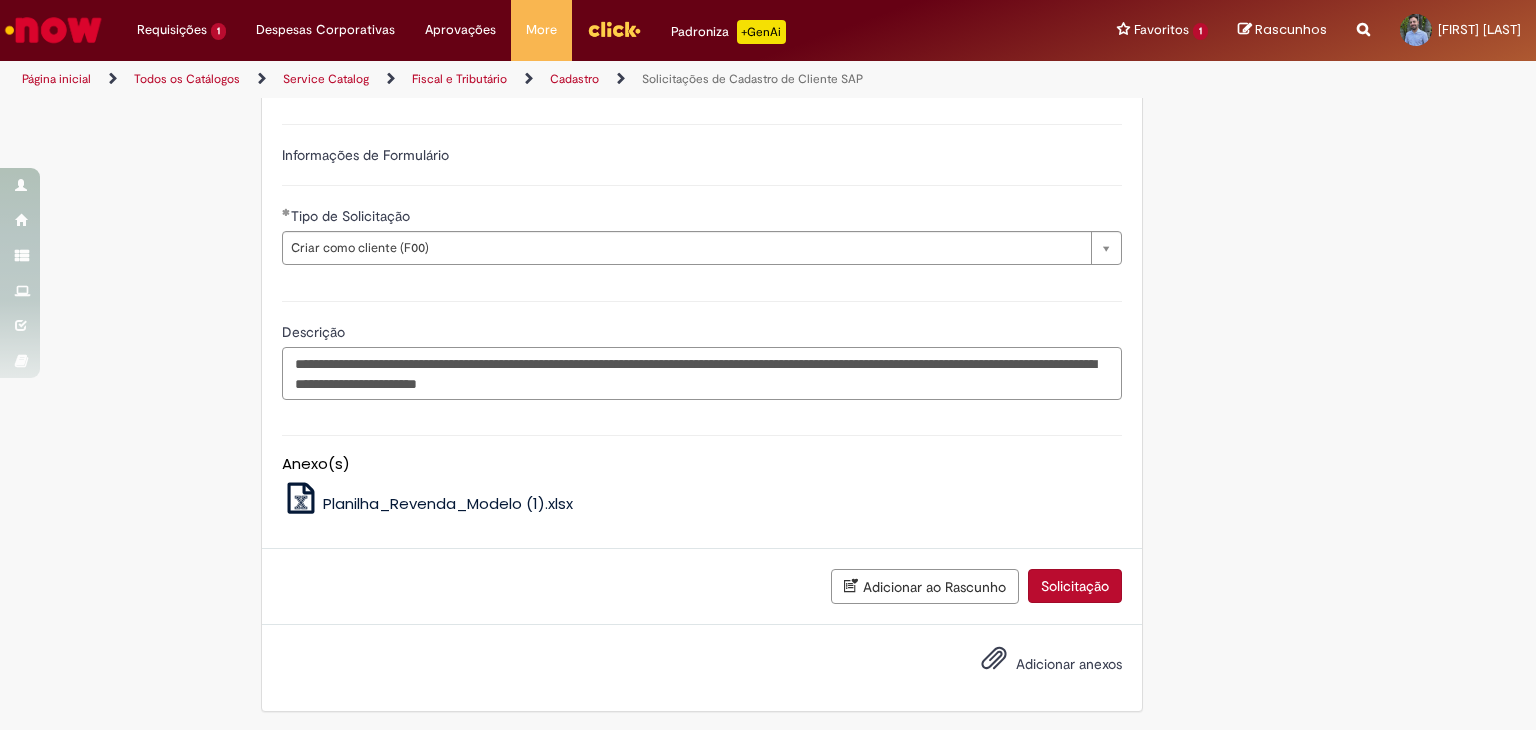 click on "**********" at bounding box center (702, 374) 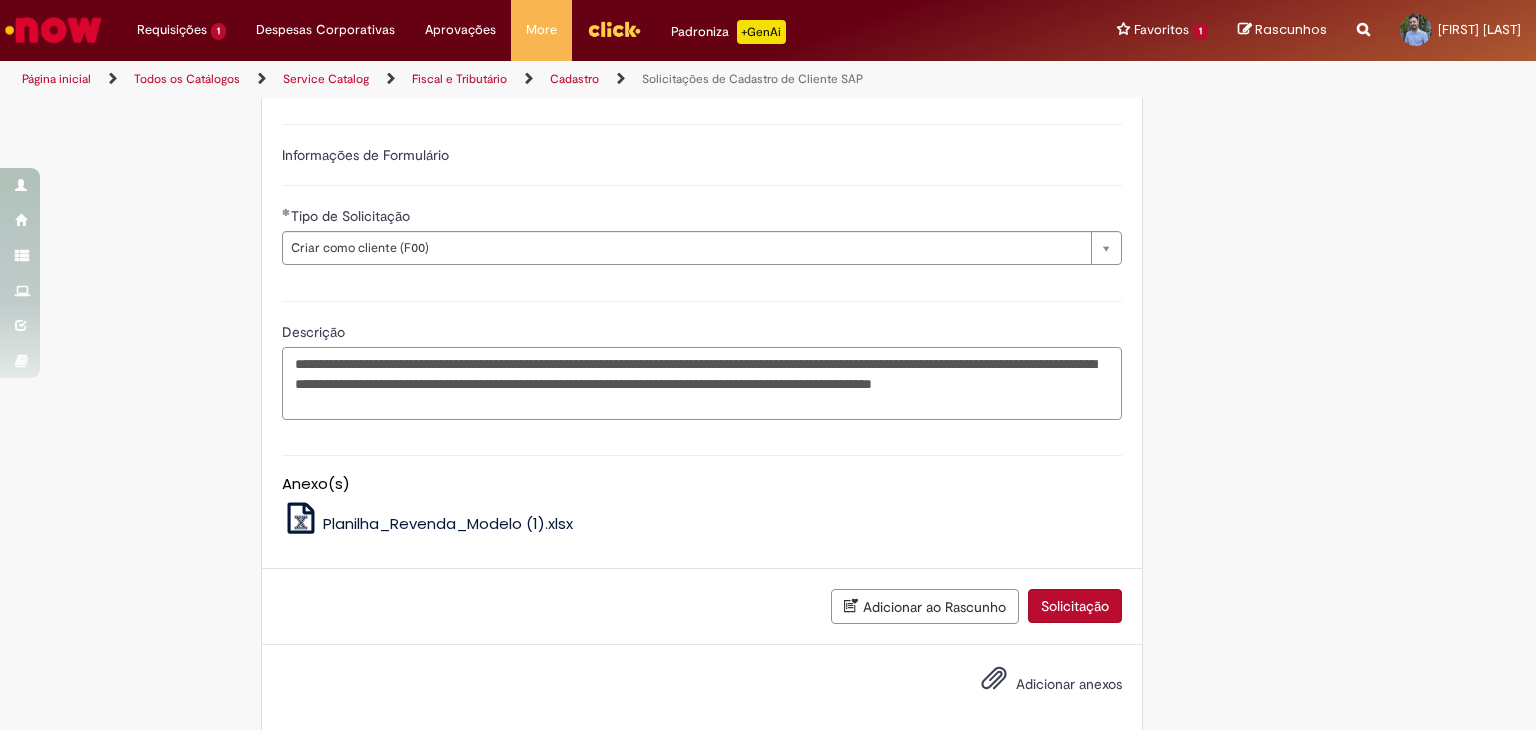 click on "**********" at bounding box center [702, 384] 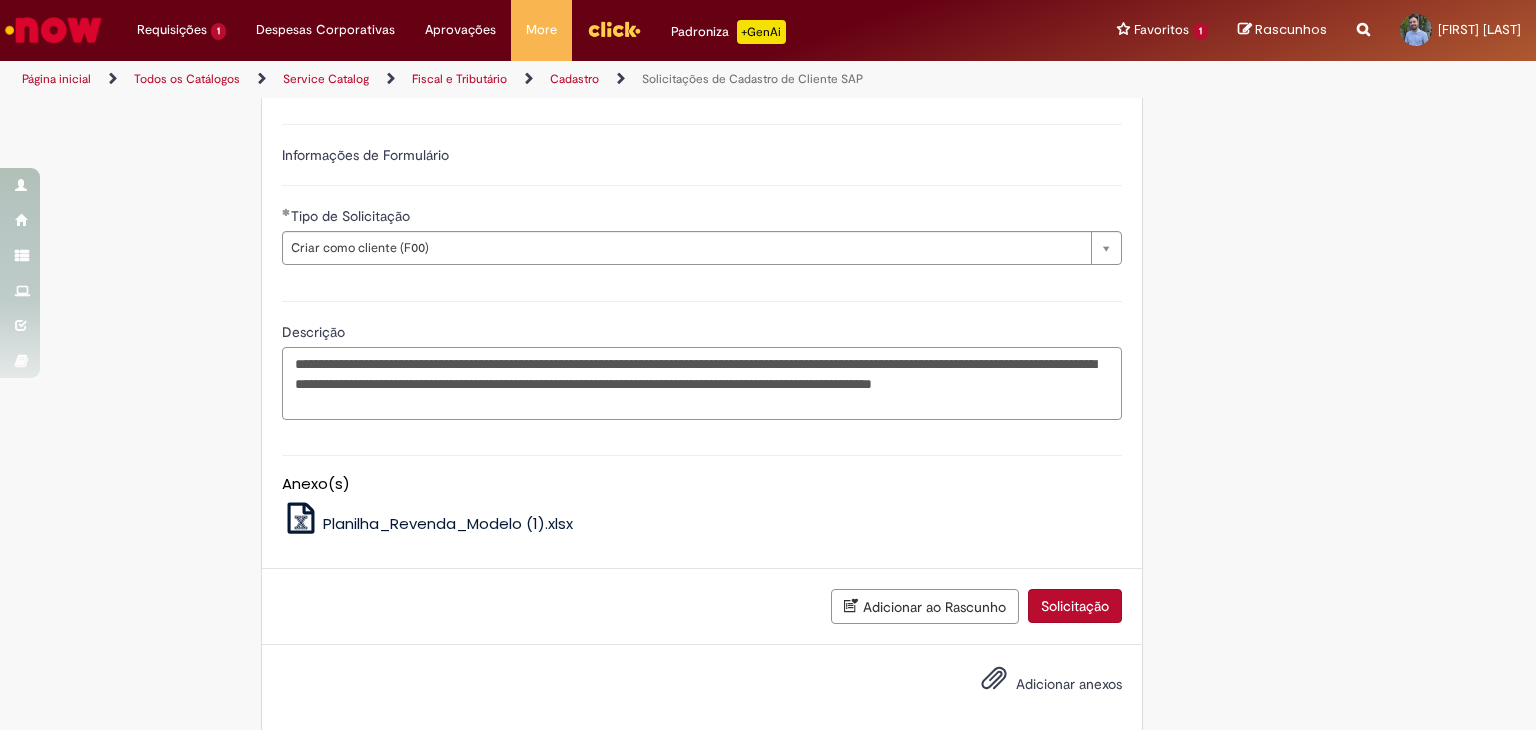 click on "**********" at bounding box center (702, 384) 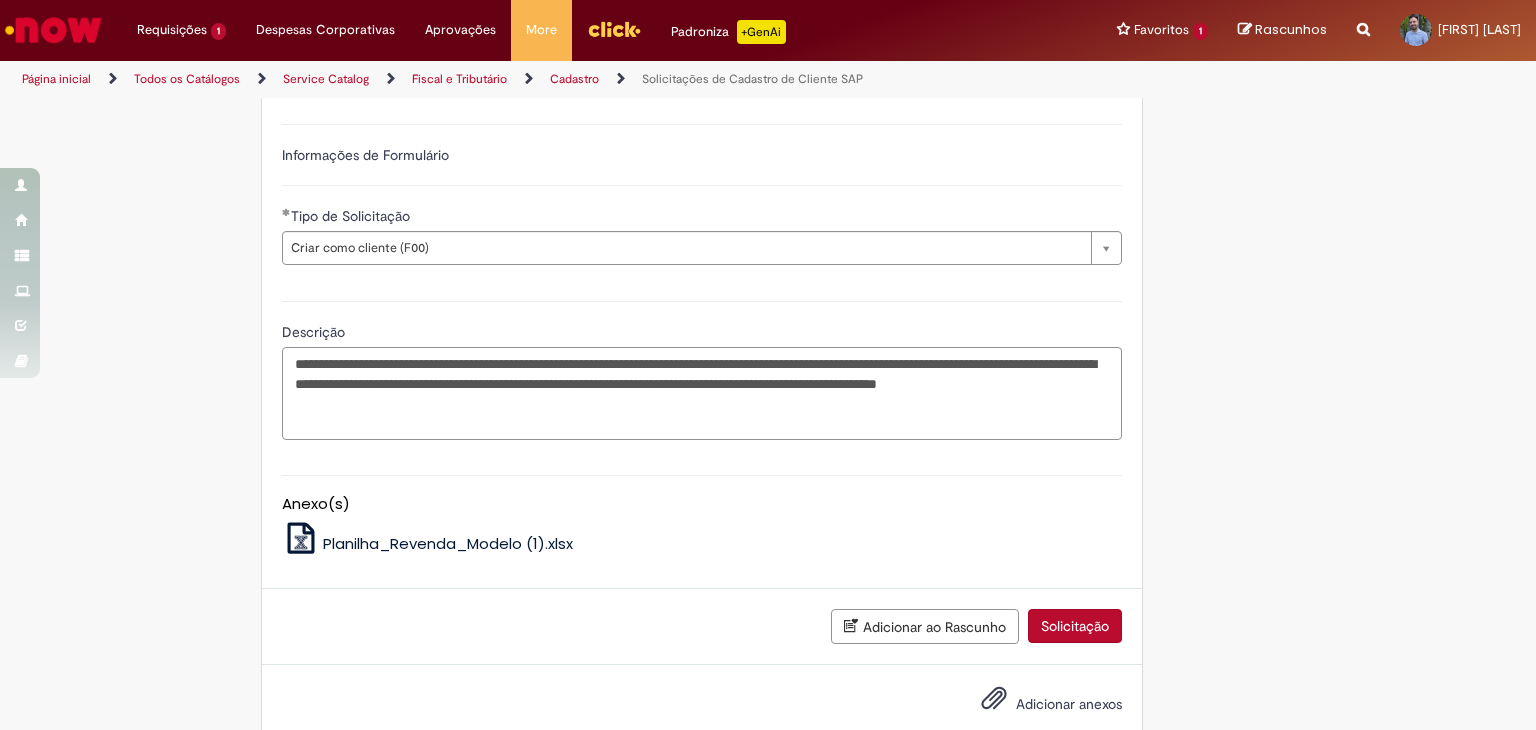 click on "**********" at bounding box center (702, 394) 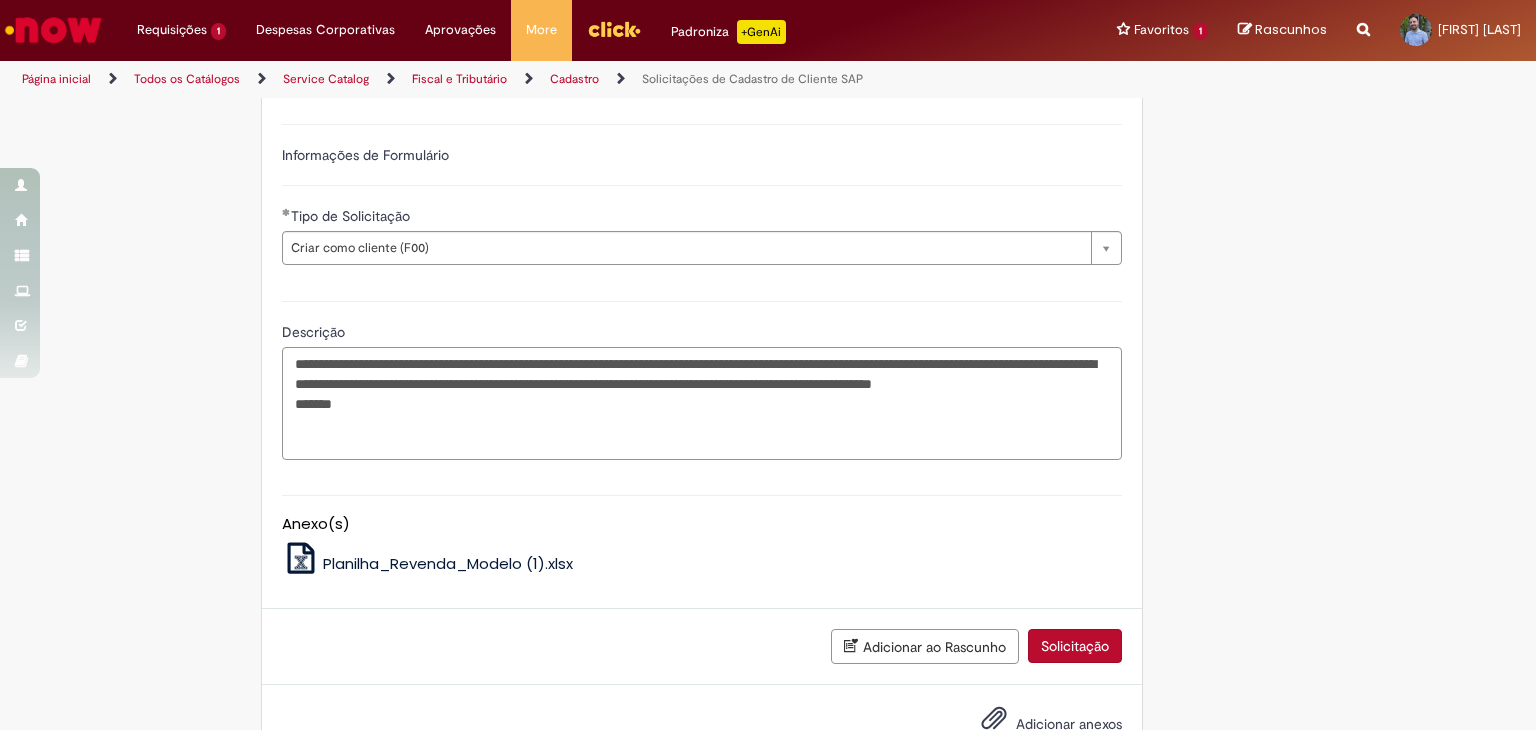 click on "**********" at bounding box center (702, 404) 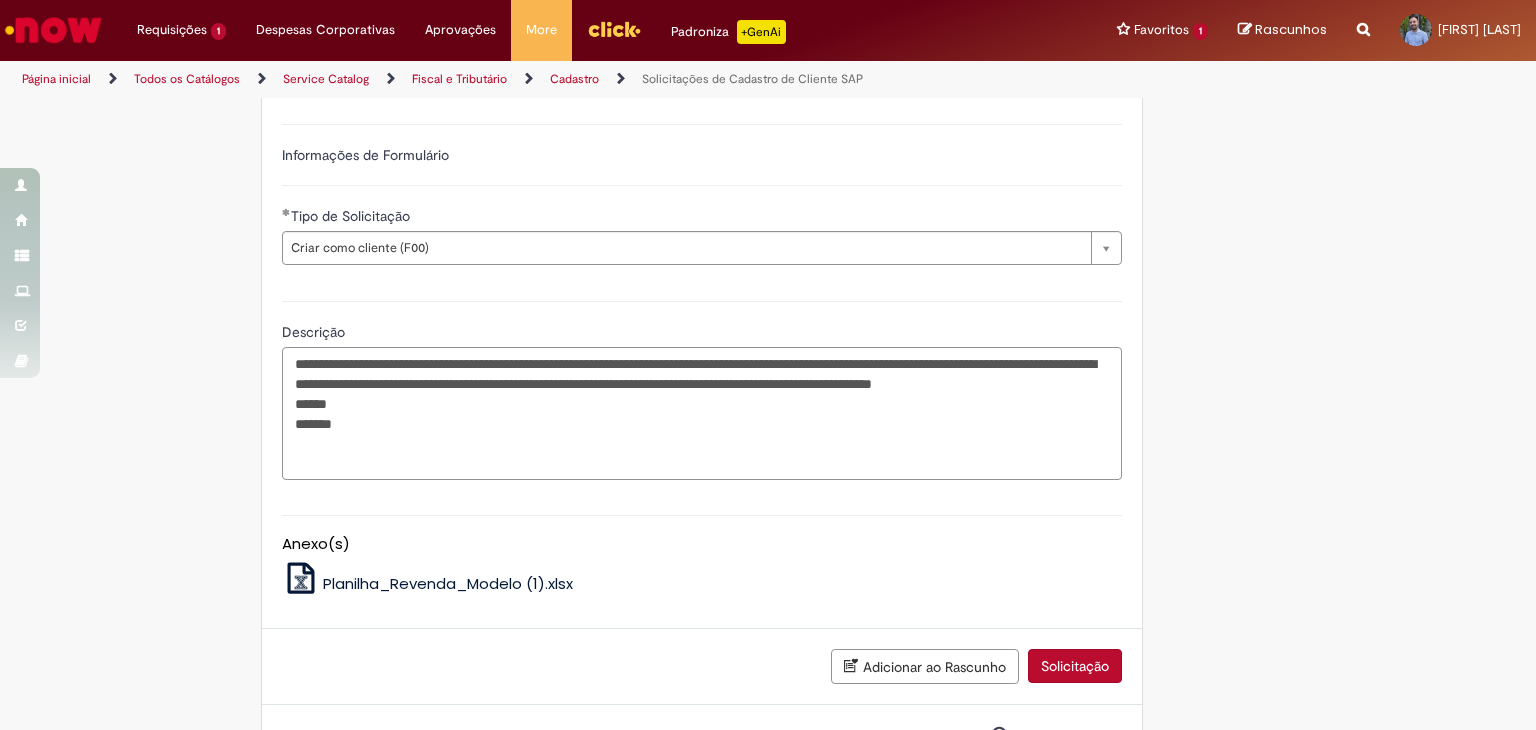 drag, startPoint x: 330, startPoint y: 417, endPoint x: 338, endPoint y: 432, distance: 17 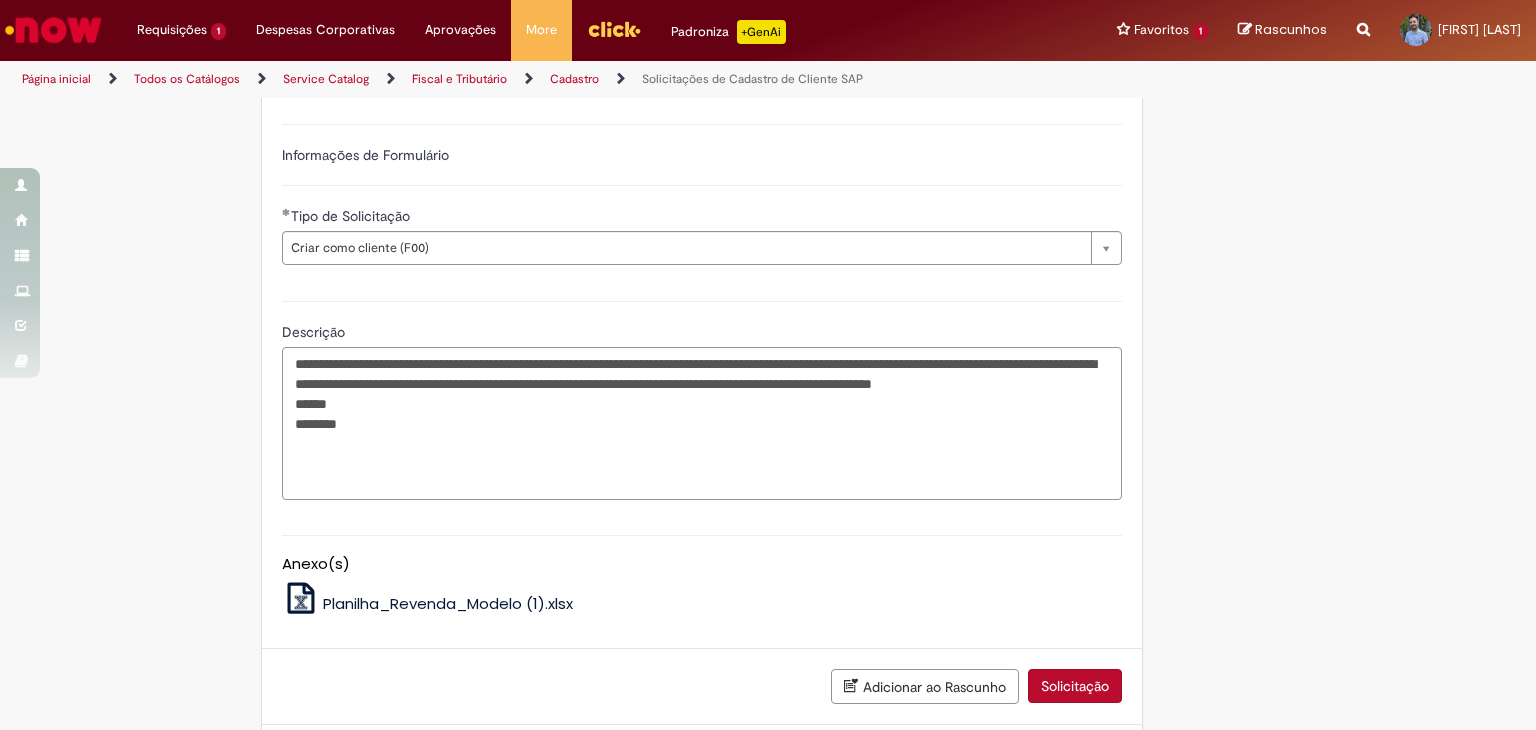 paste on "******" 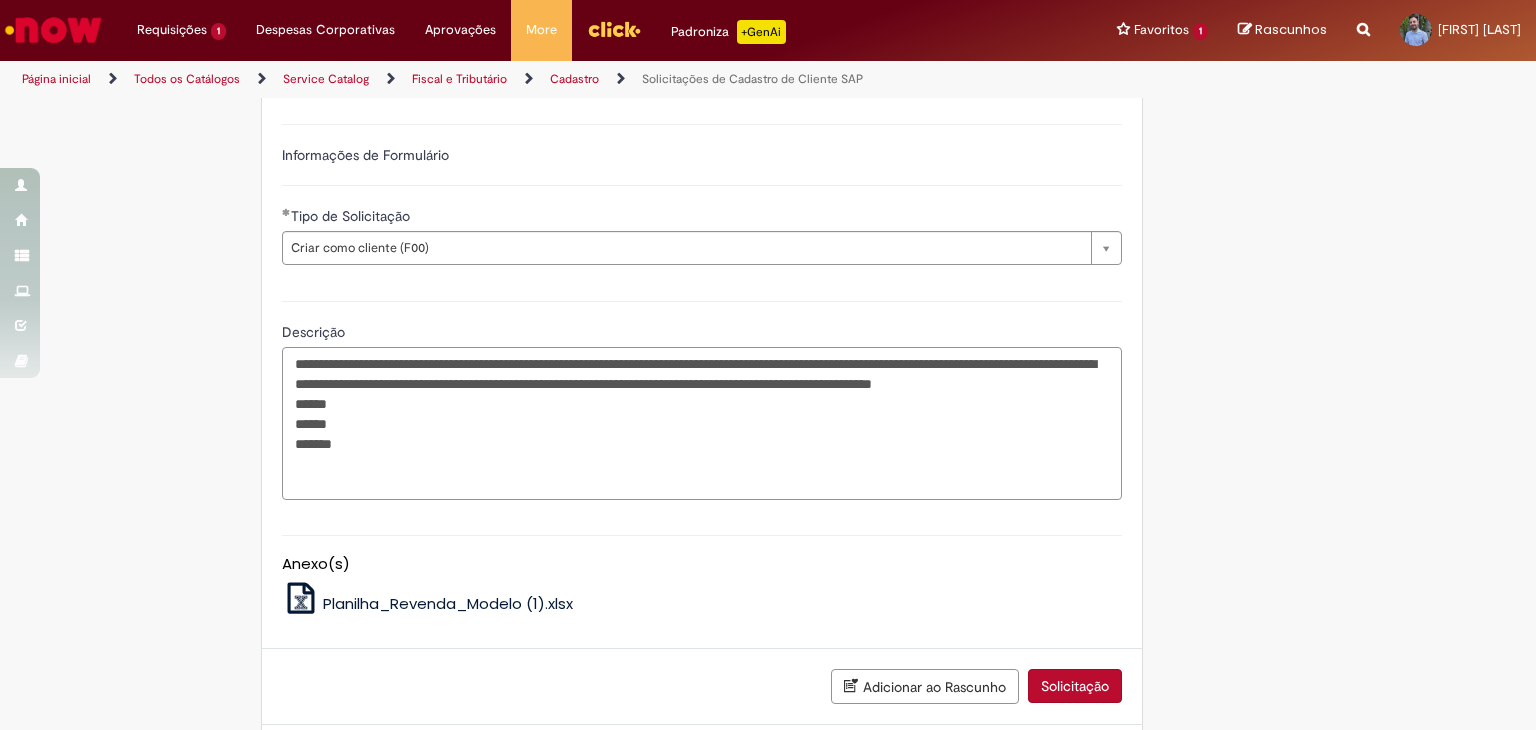 click on "**********" at bounding box center (702, 424) 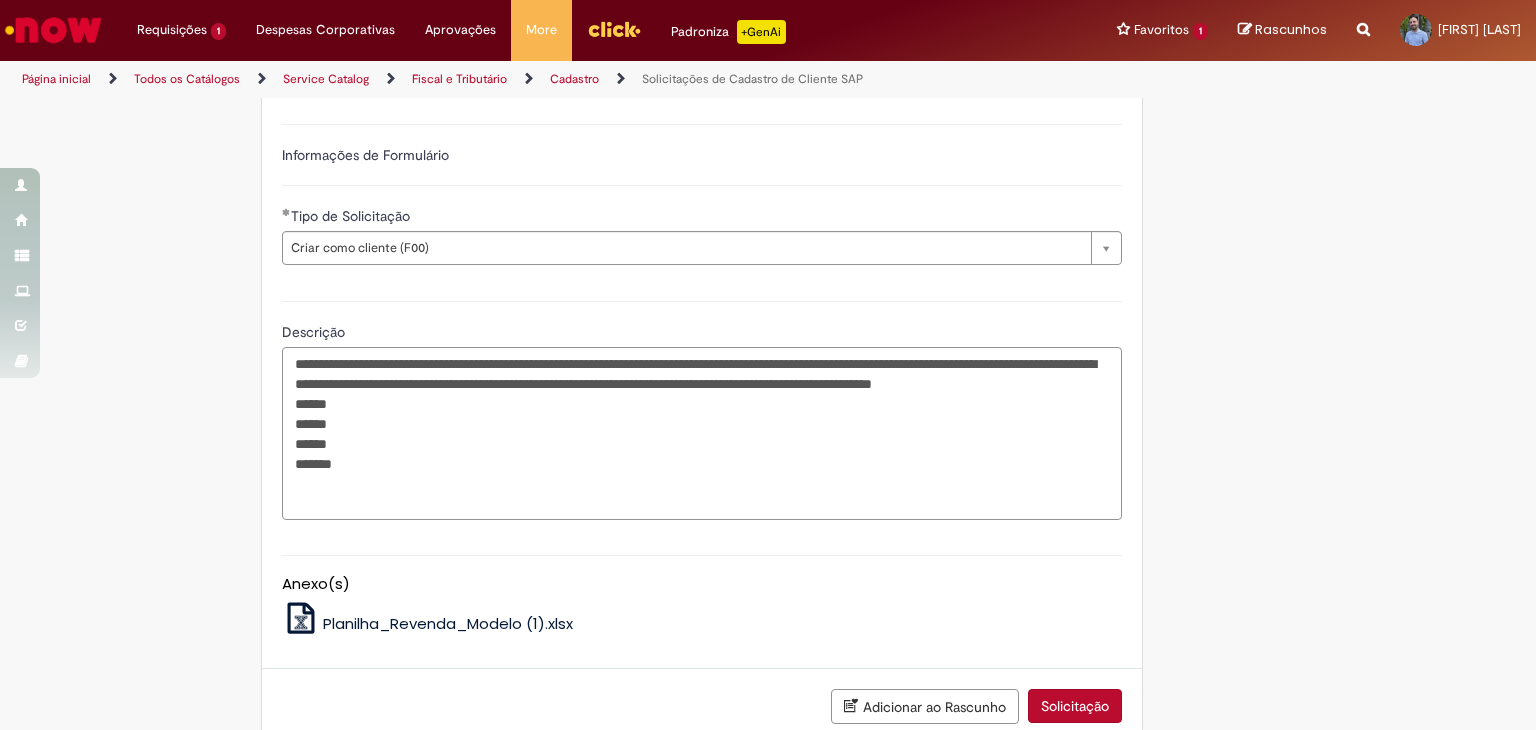 click on "**********" at bounding box center [702, 434] 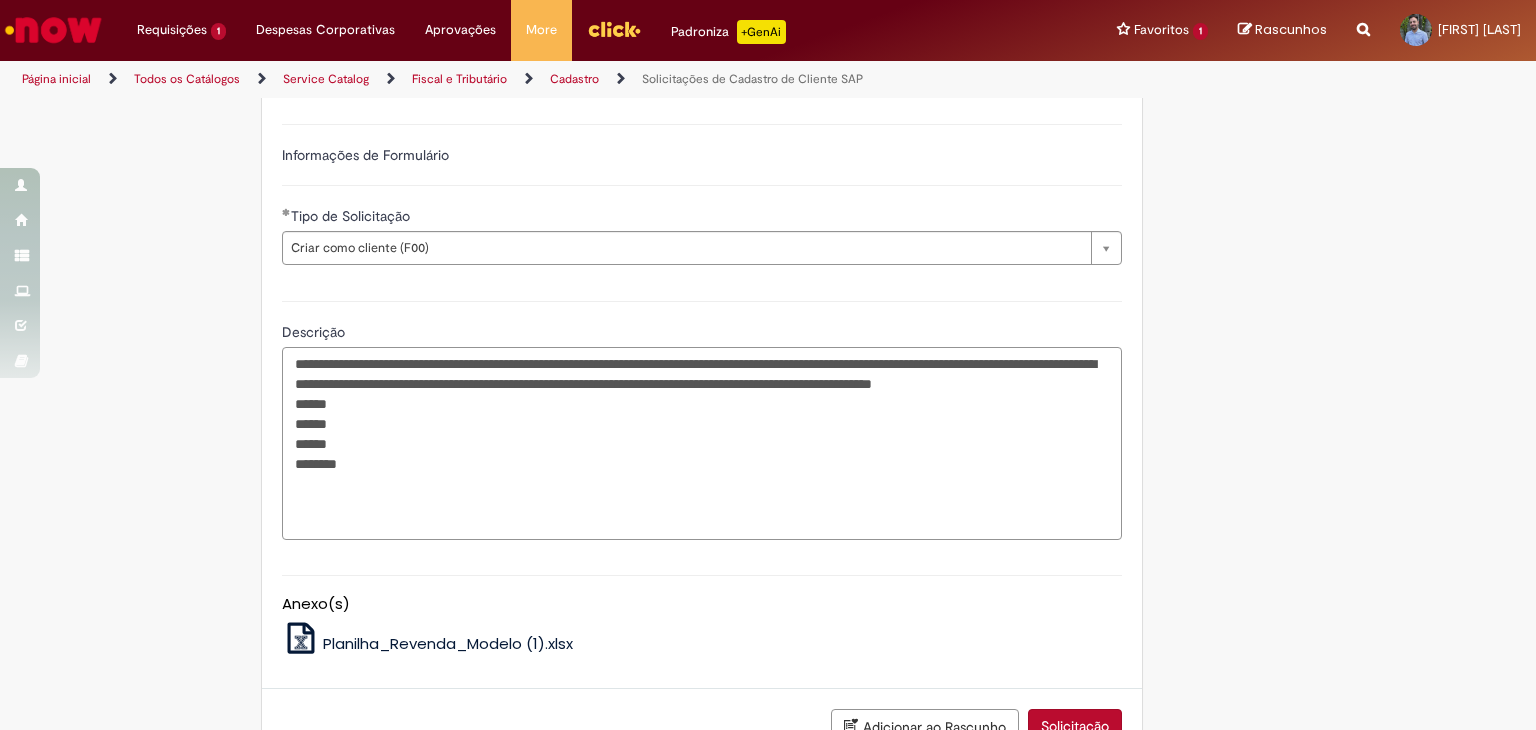 paste on "******" 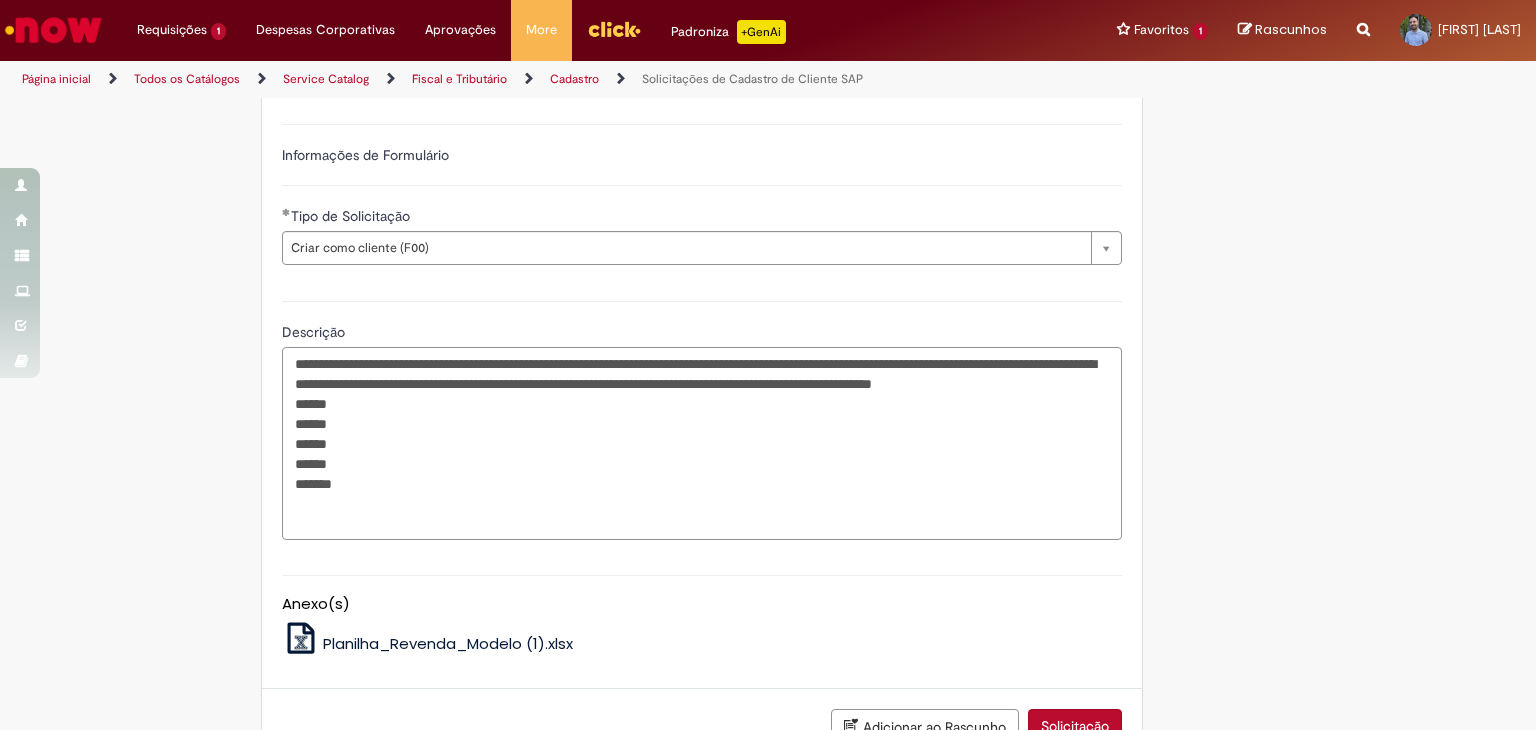 click on "**********" at bounding box center (702, 444) 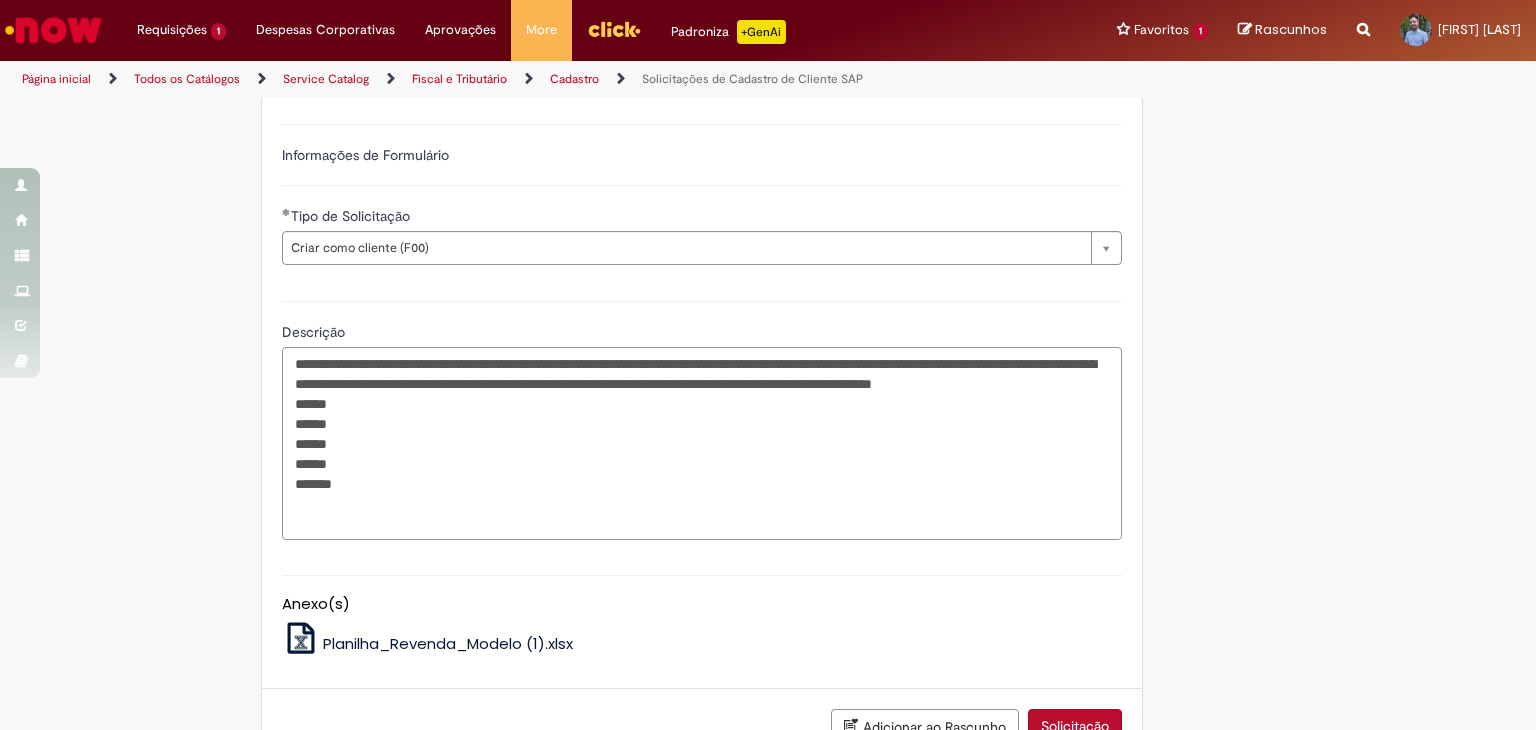 click on "**********" at bounding box center [702, 444] 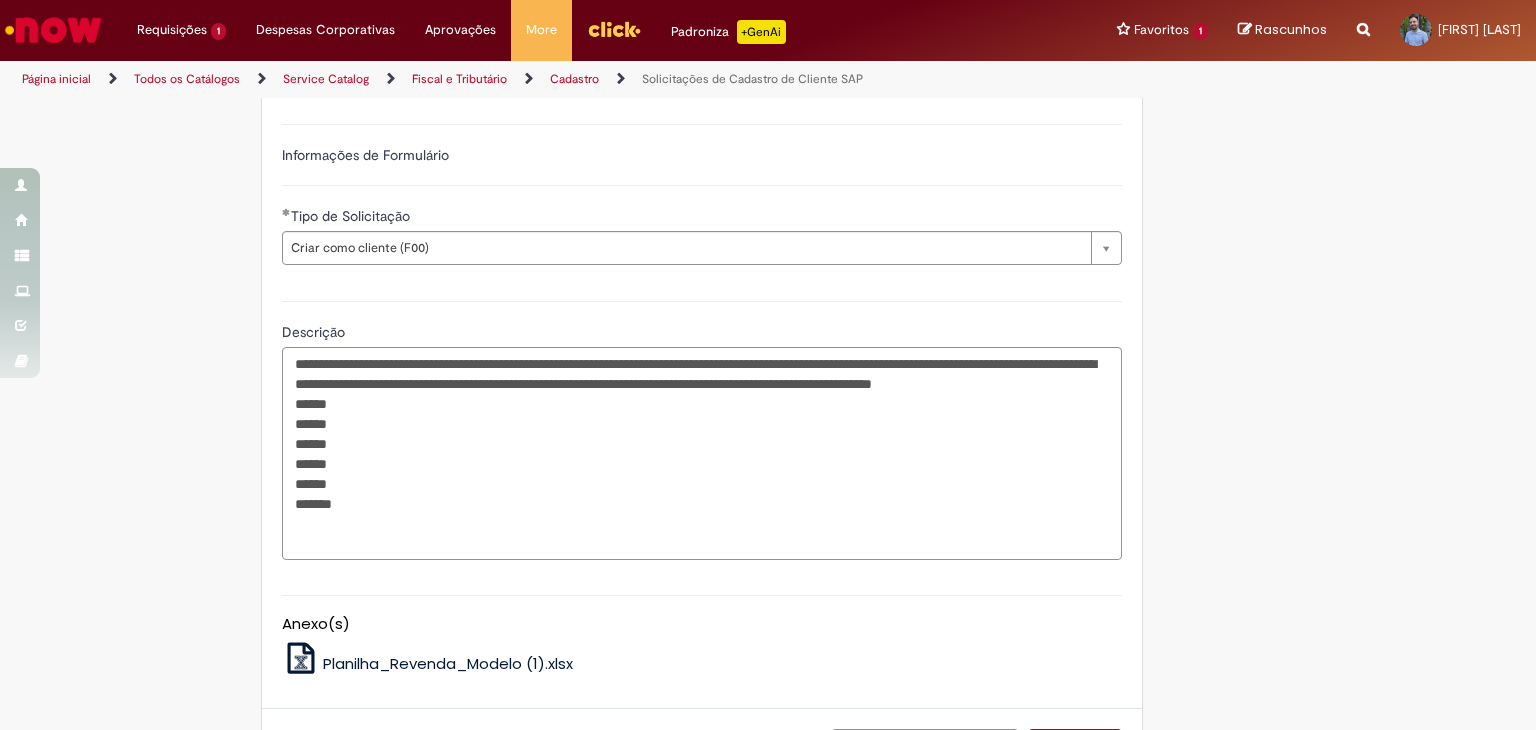 click on "**********" at bounding box center (702, 454) 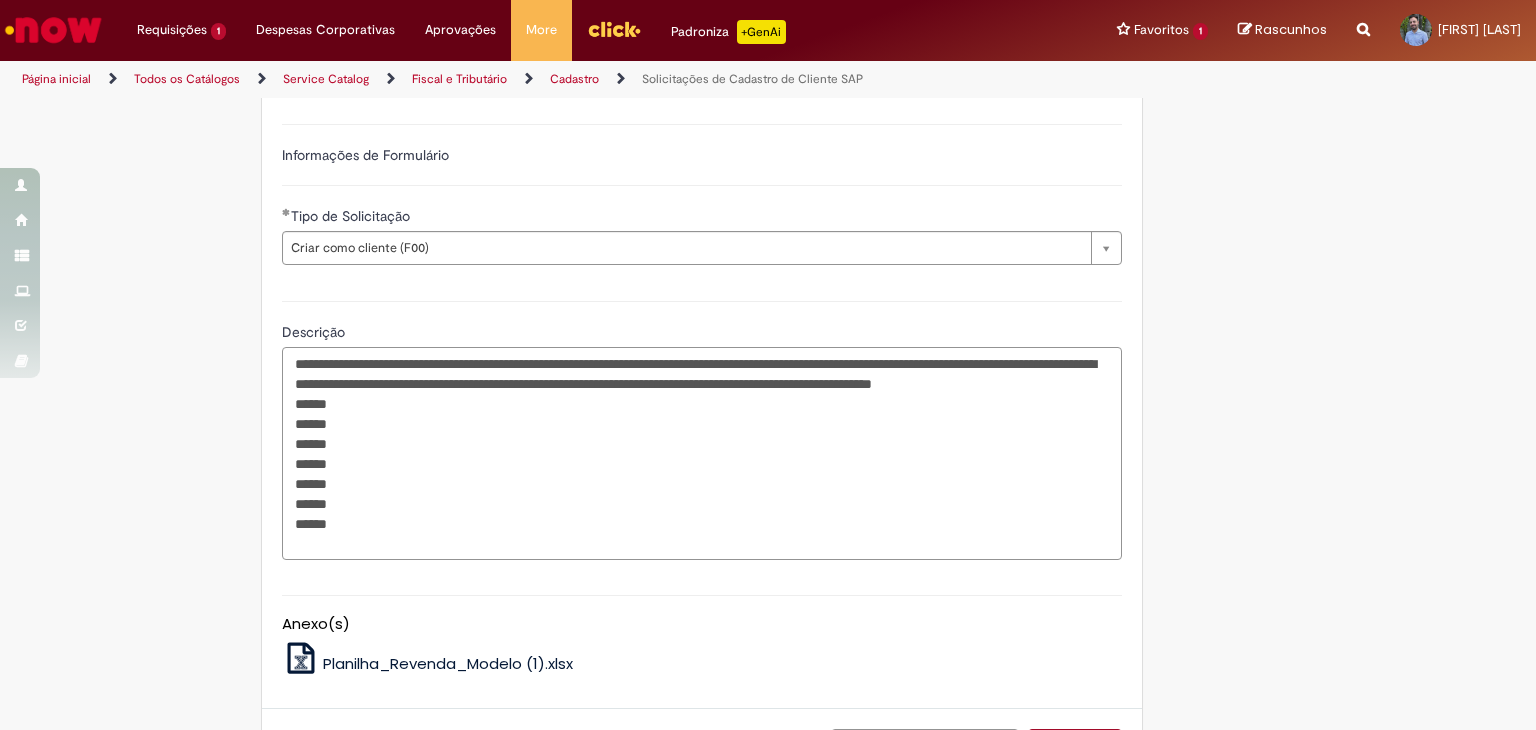 click on "**********" at bounding box center (702, 454) 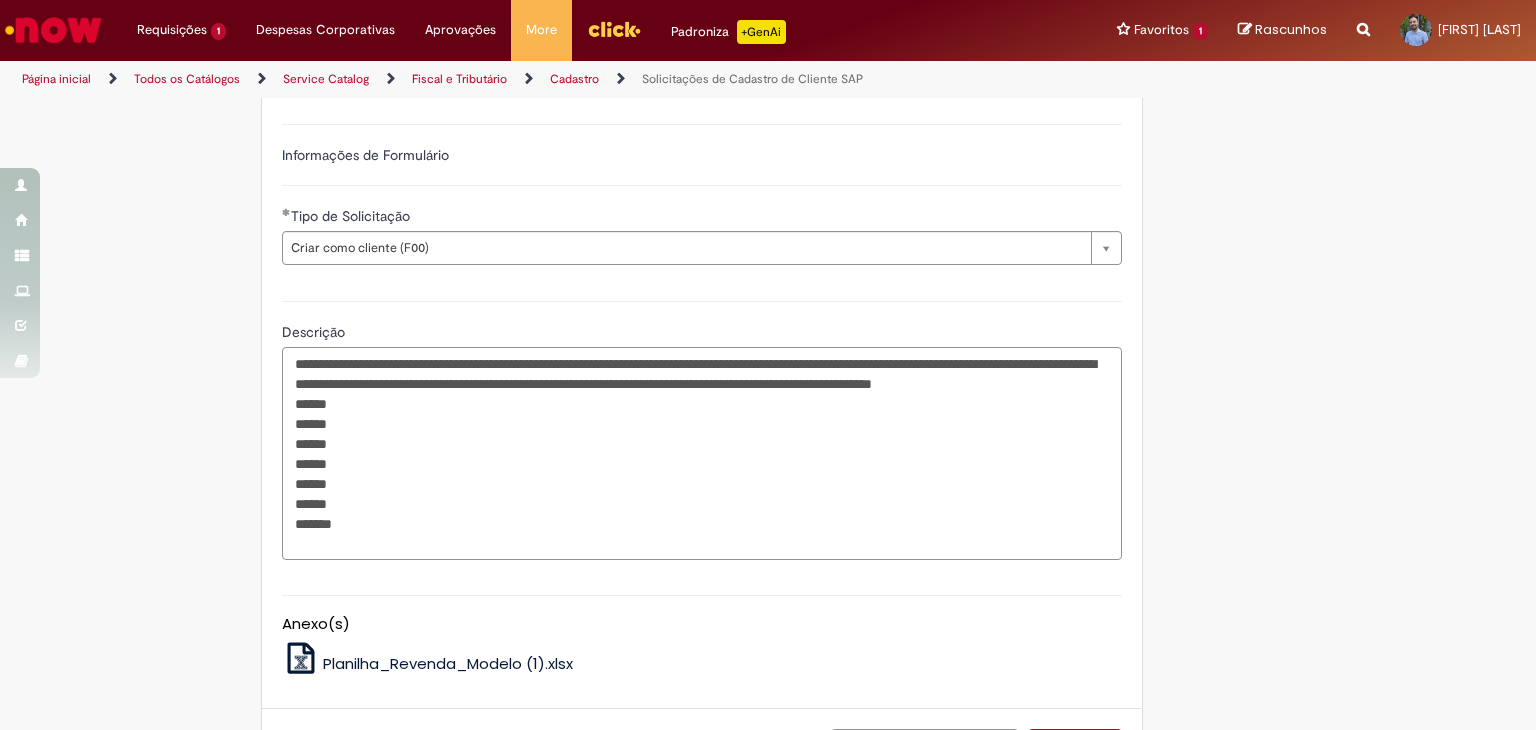 paste on "******" 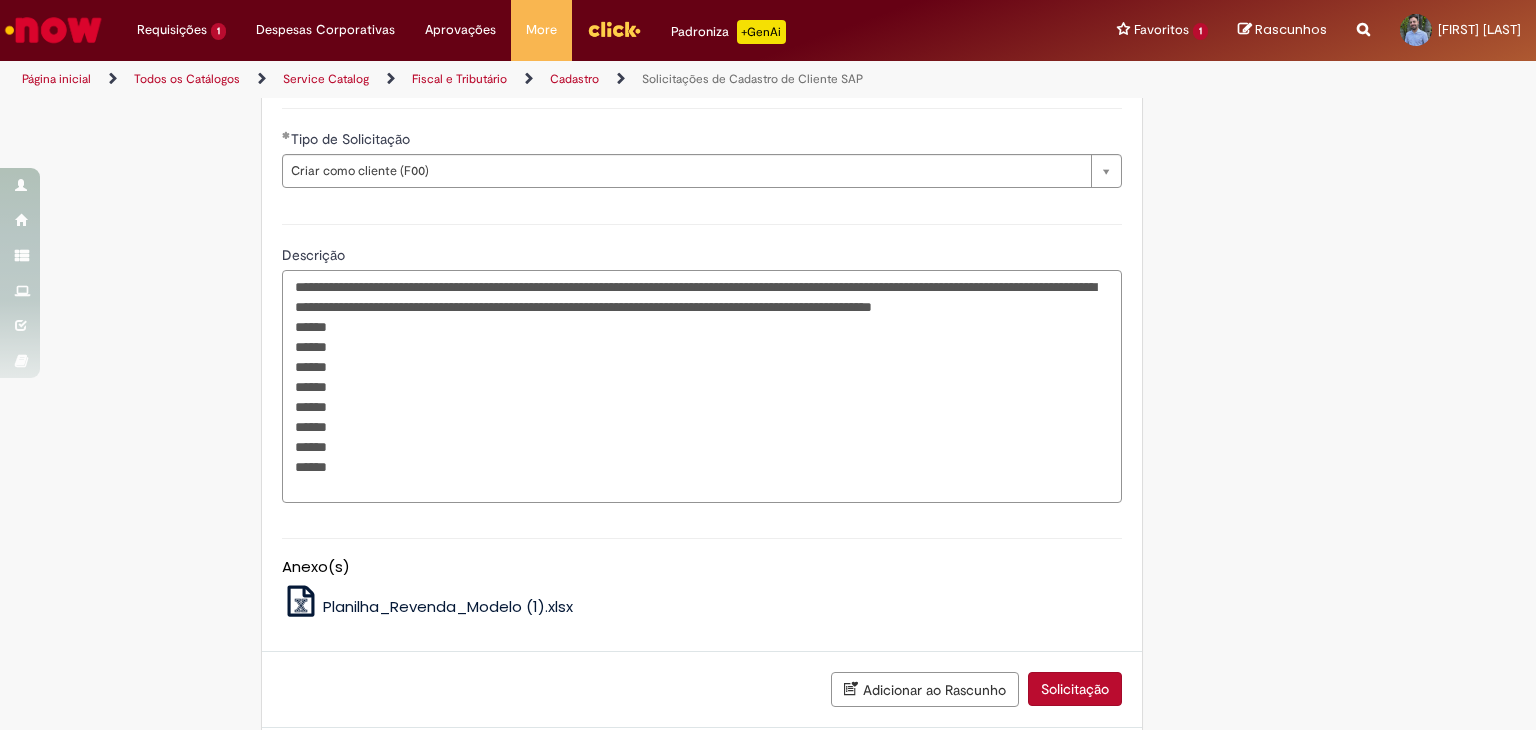 scroll, scrollTop: 1050, scrollLeft: 0, axis: vertical 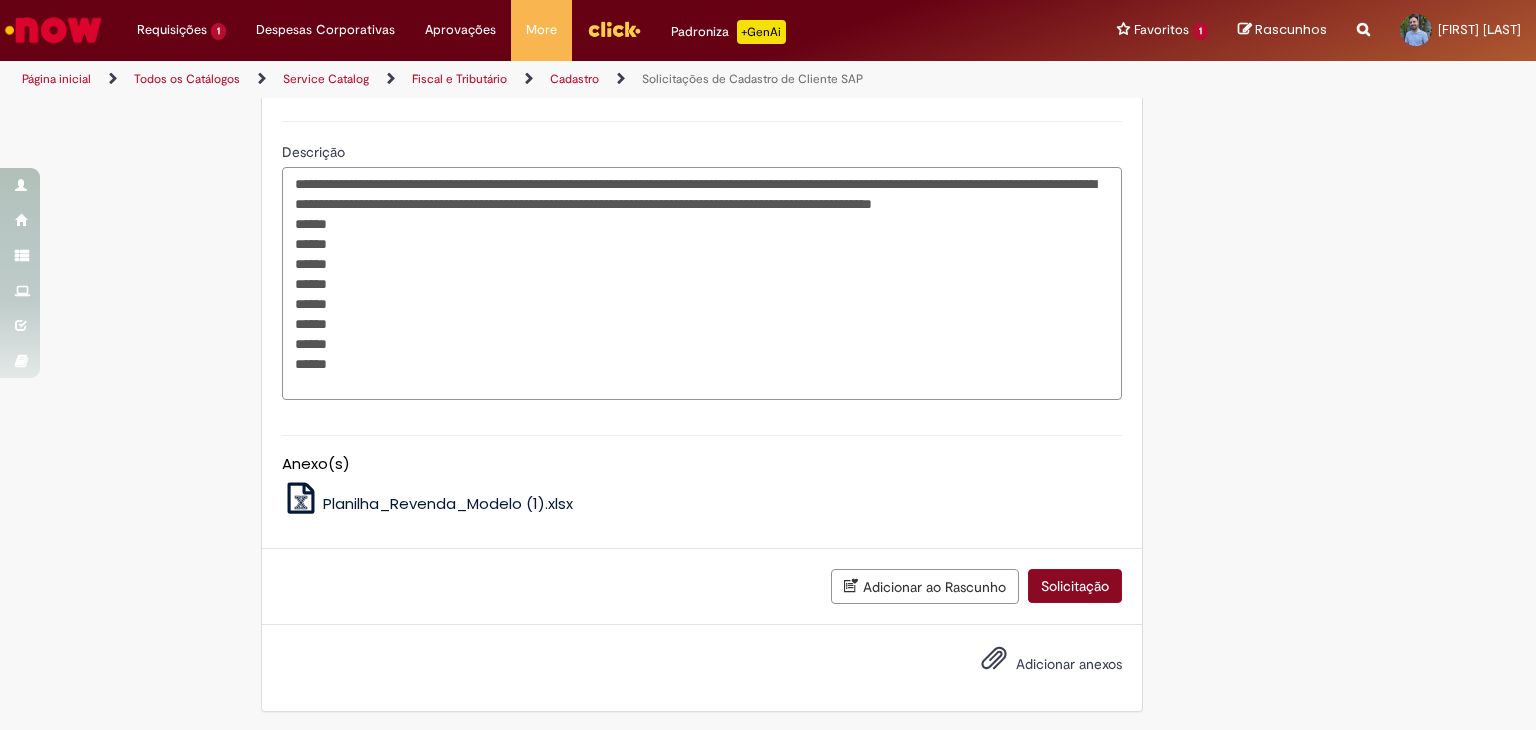 type on "**********" 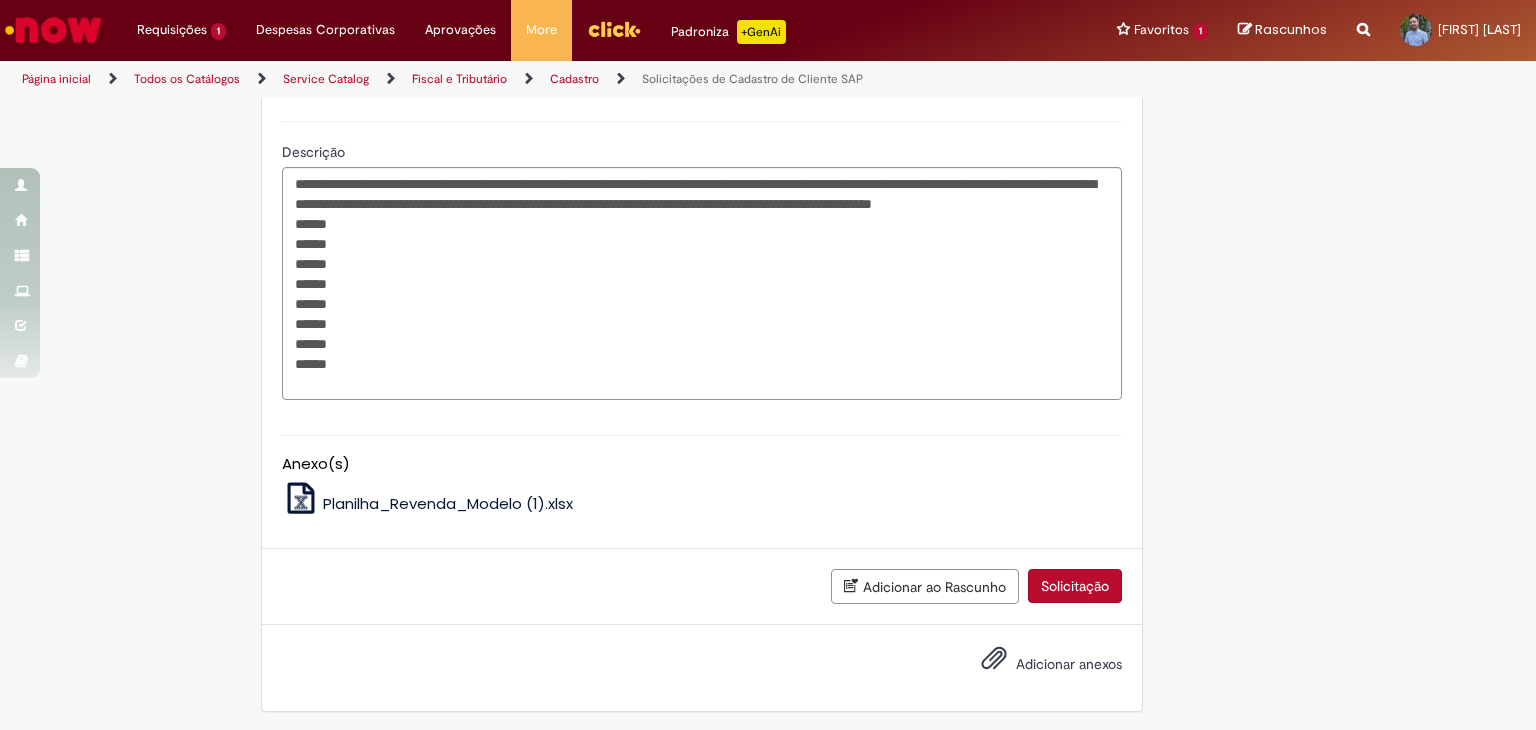click on "Solicitação" at bounding box center [1075, 586] 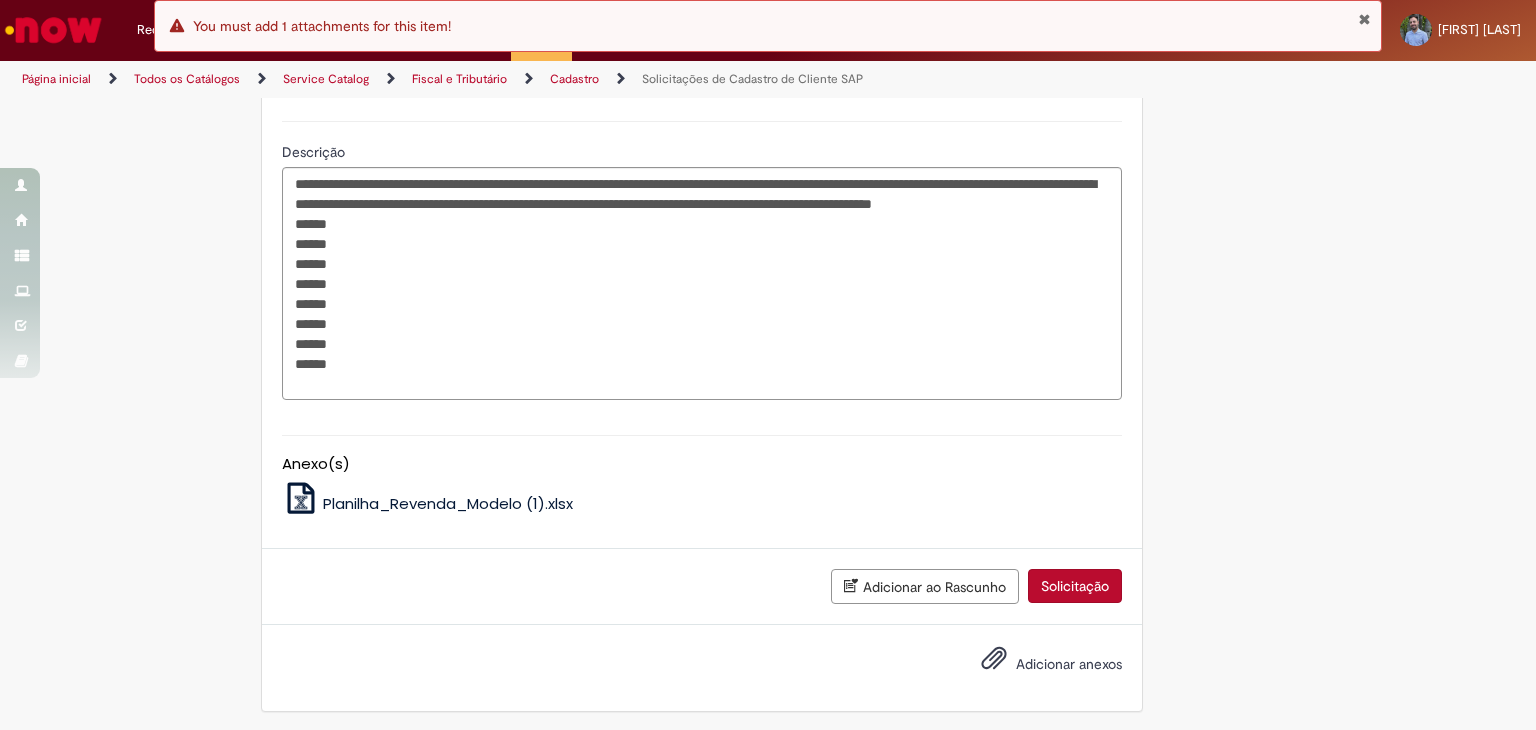 click on "Adicionar anexos" at bounding box center (1069, 664) 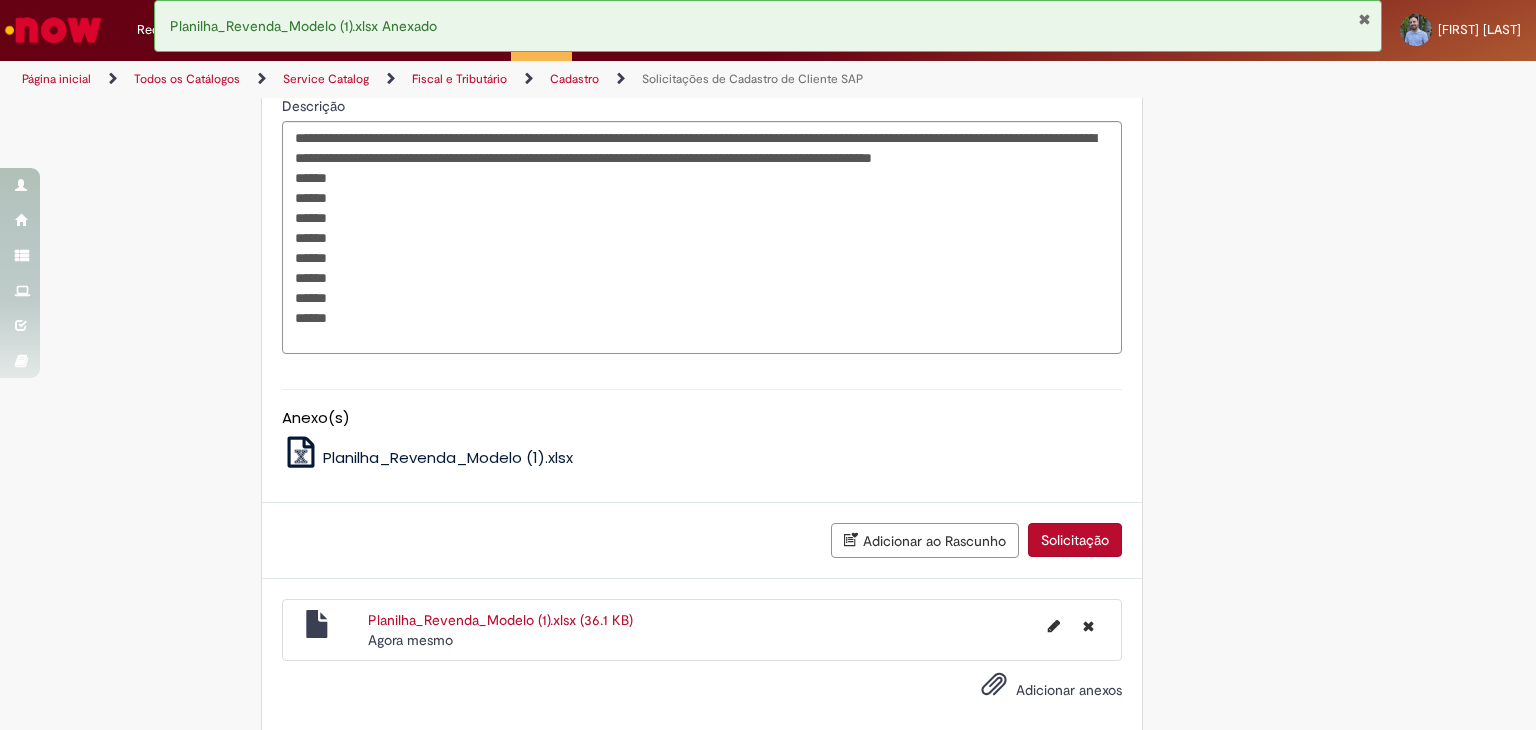 scroll, scrollTop: 1122, scrollLeft: 0, axis: vertical 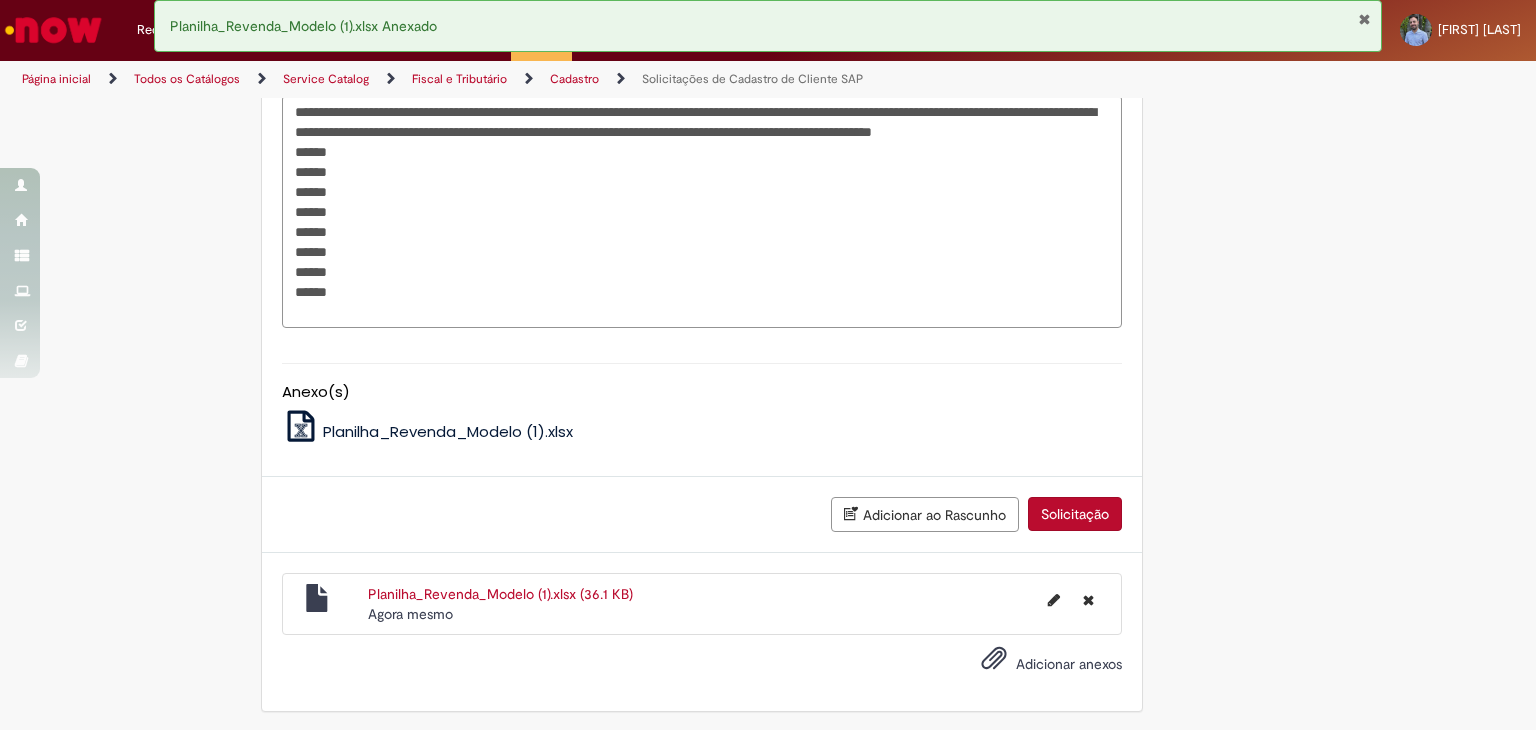 click on "Solicitação" at bounding box center [1075, 514] 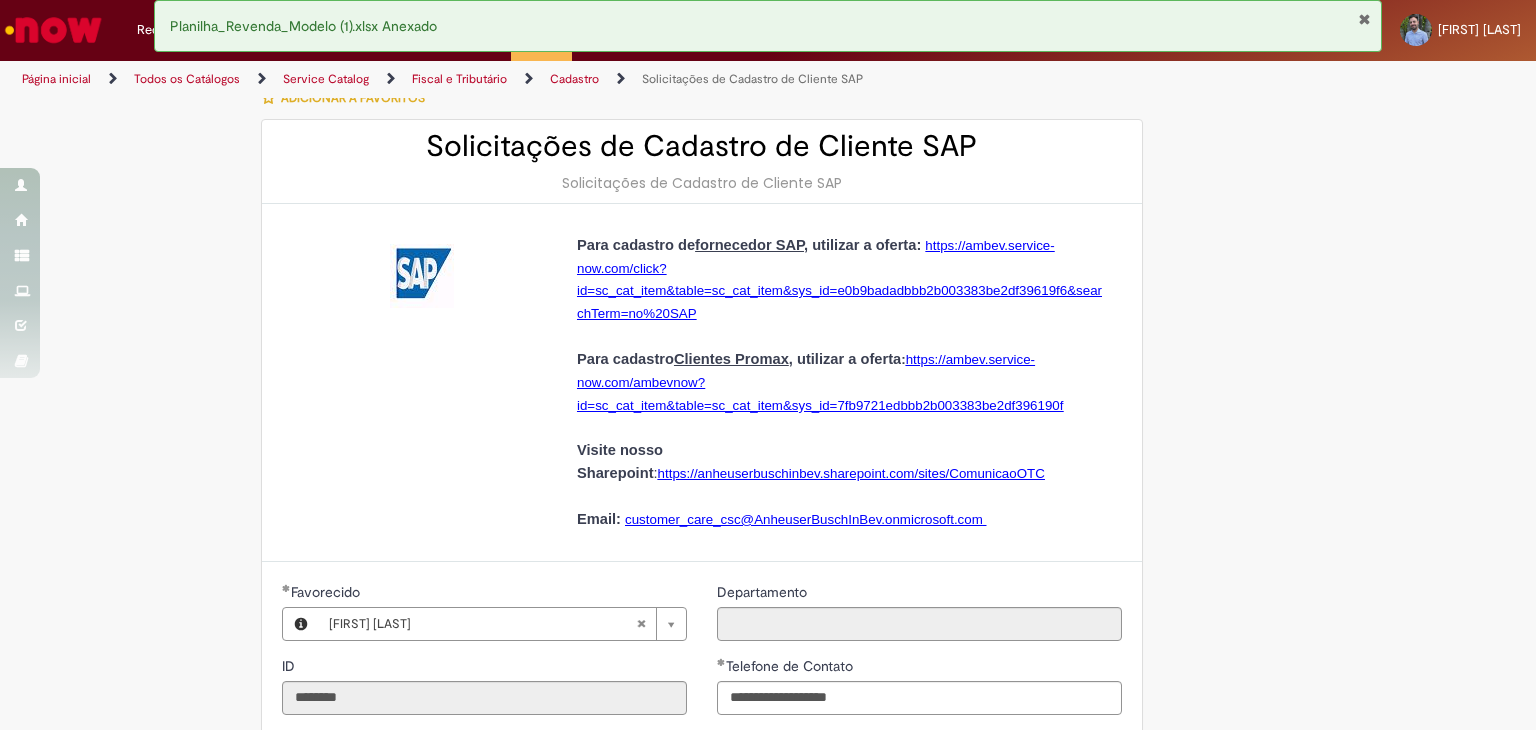 scroll, scrollTop: 0, scrollLeft: 0, axis: both 